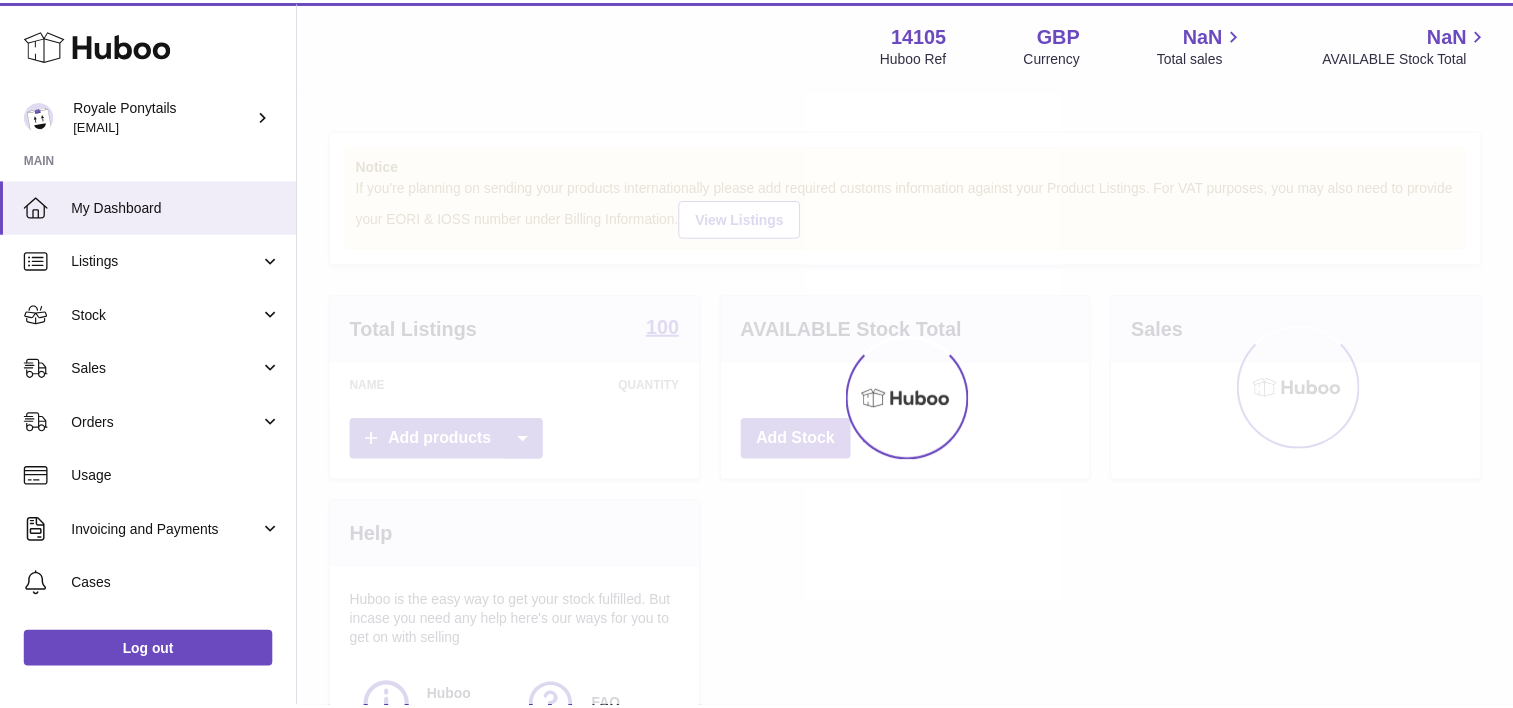 scroll, scrollTop: 0, scrollLeft: 0, axis: both 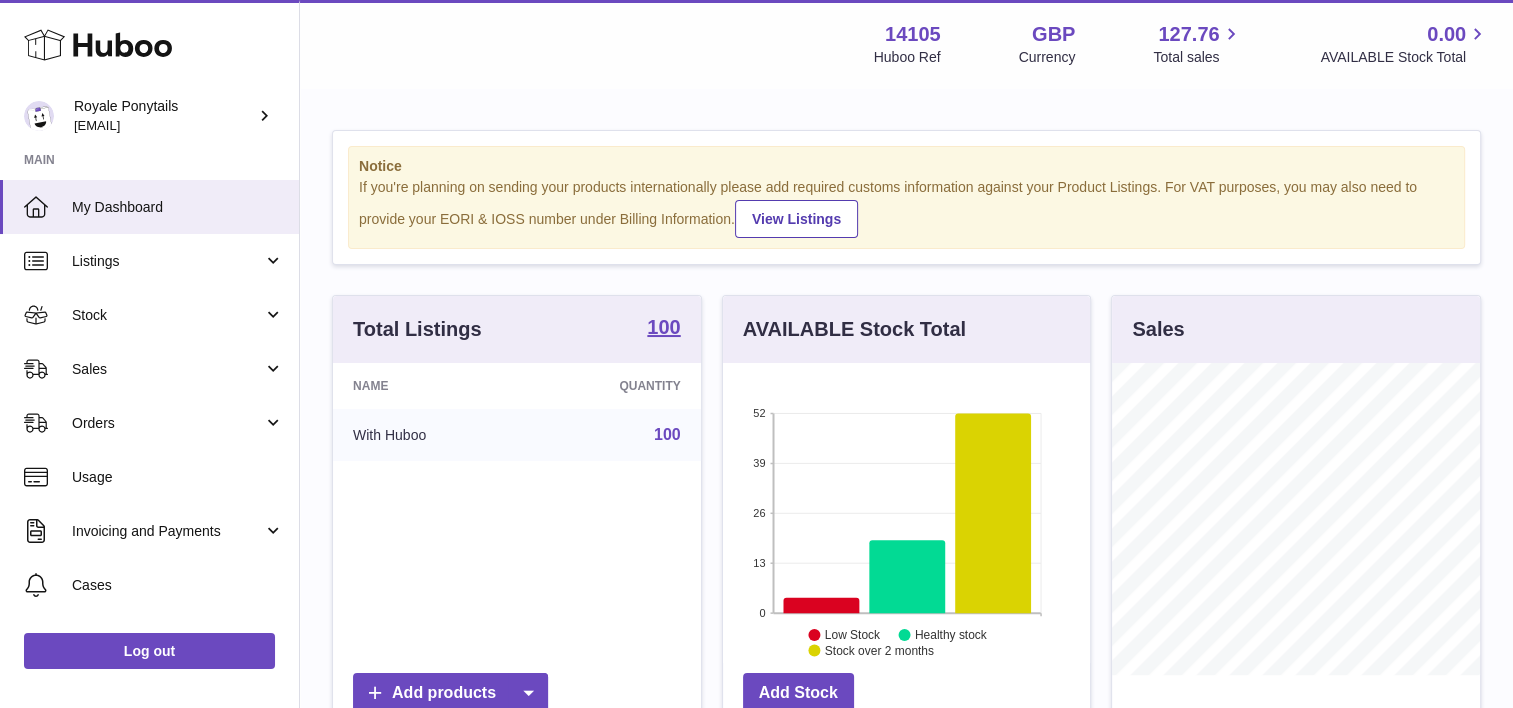 click on "Total Listings   100   Name   Quantity   With Huboo
100
Add products" at bounding box center (517, 525) 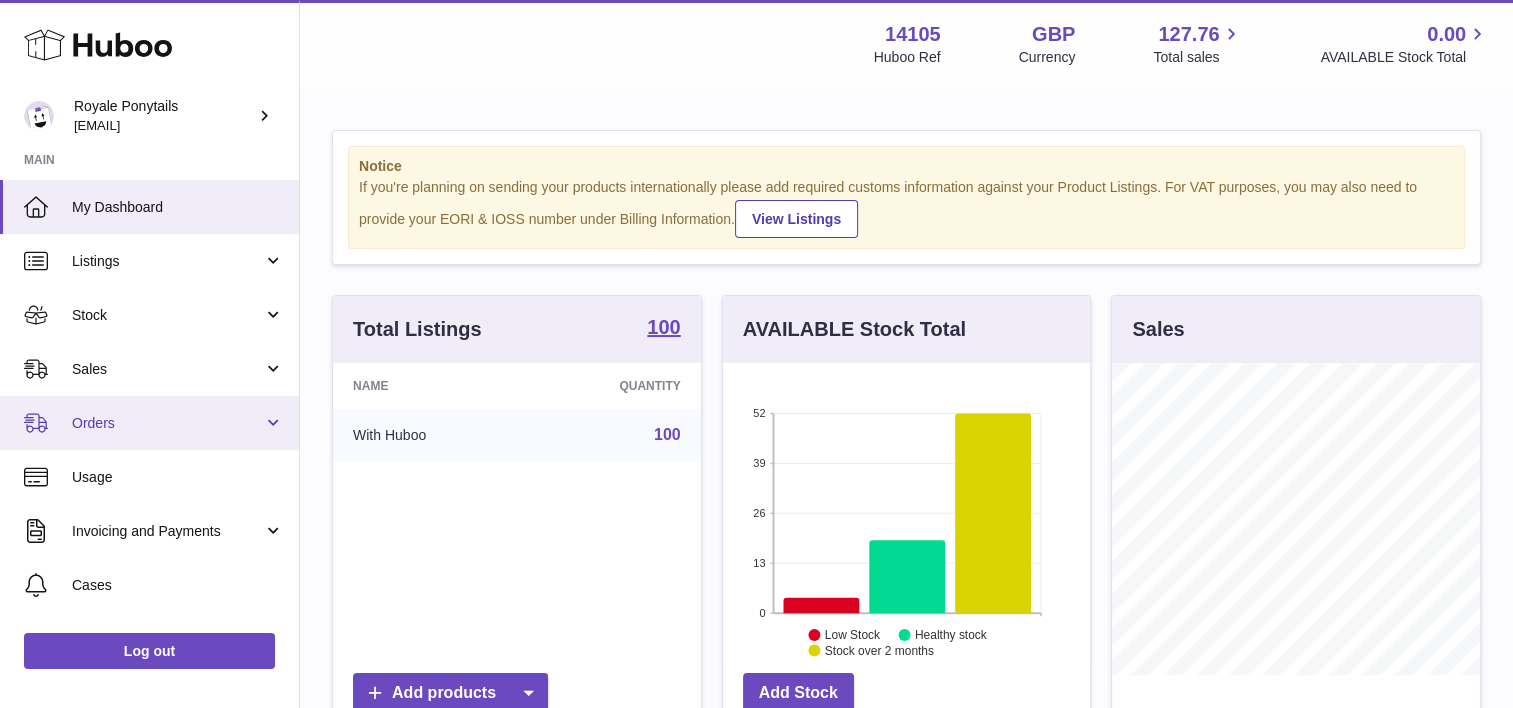 click on "Orders" at bounding box center [167, 423] 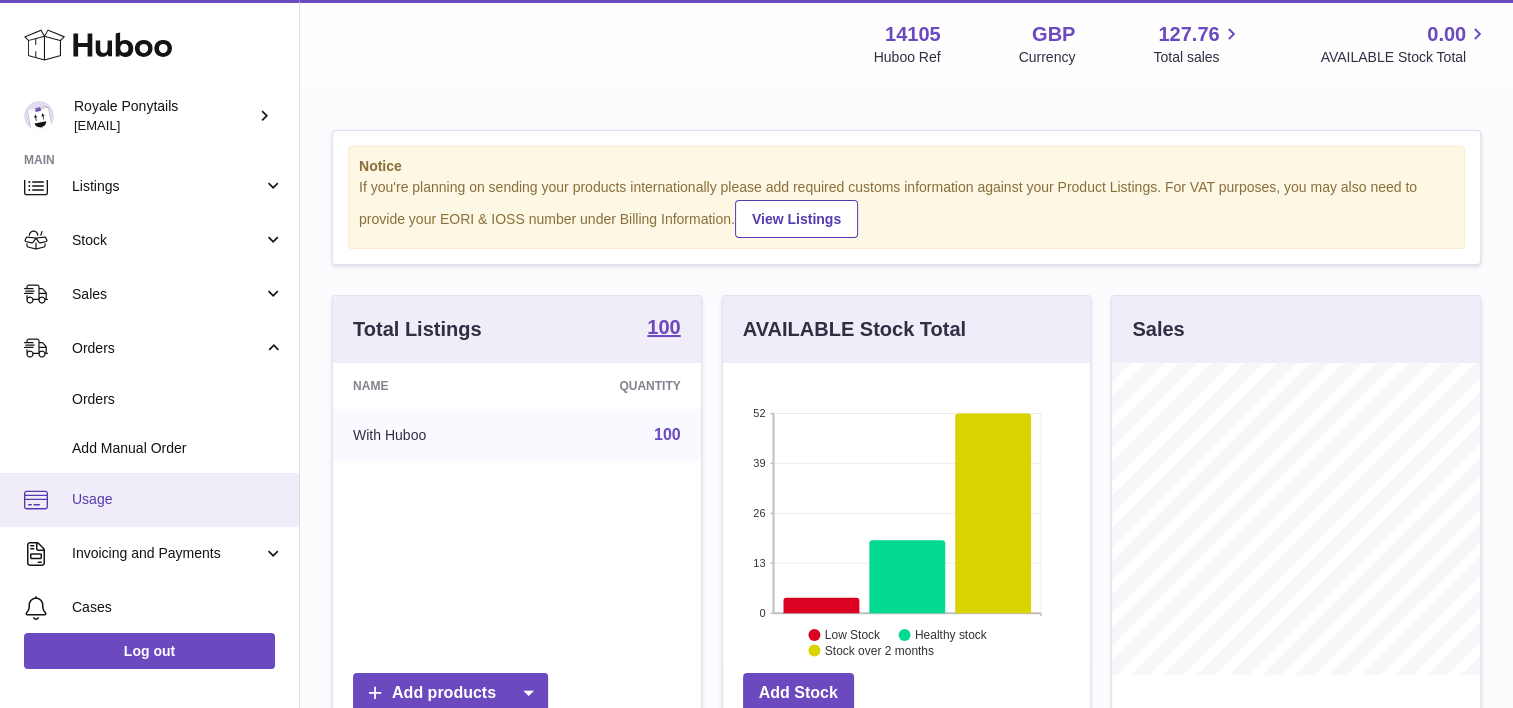 scroll, scrollTop: 72, scrollLeft: 0, axis: vertical 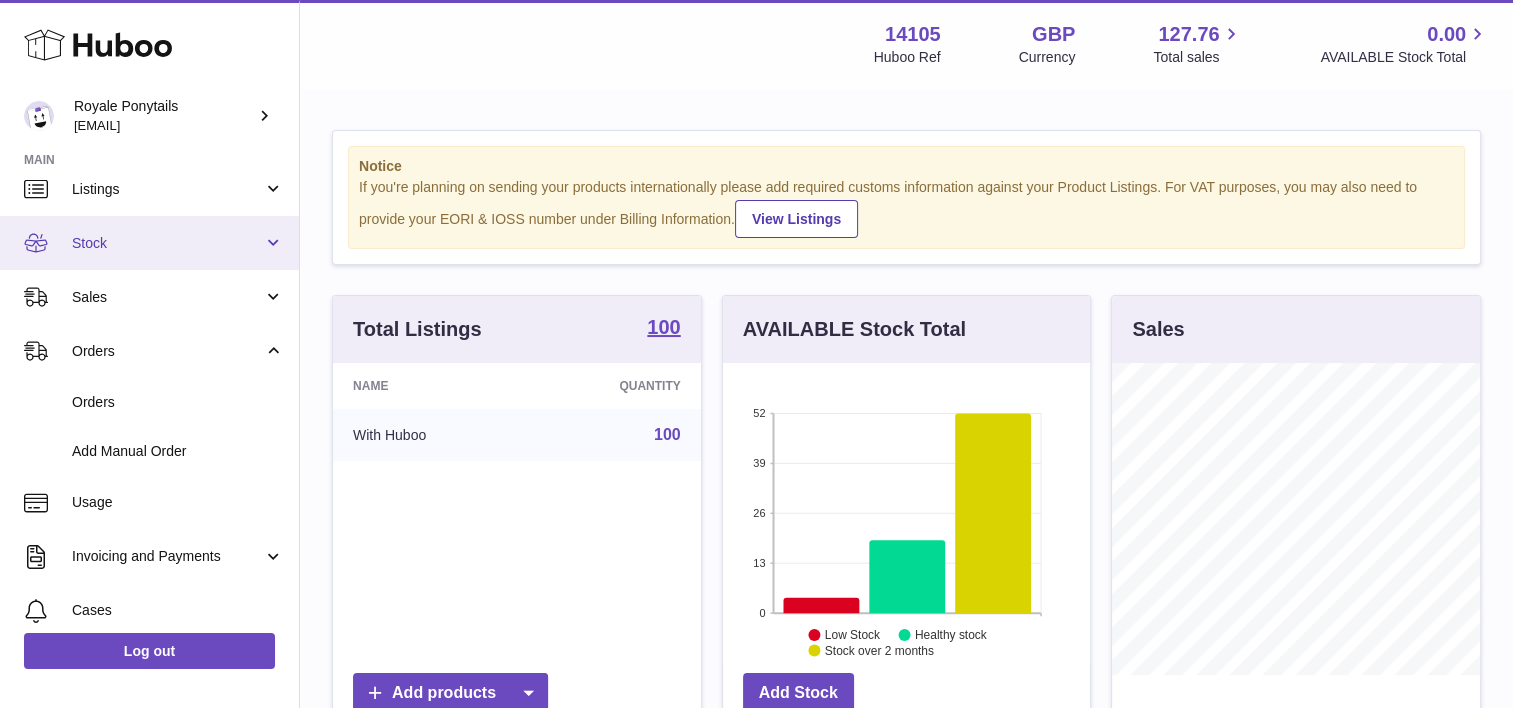 click on "Stock" at bounding box center (149, 243) 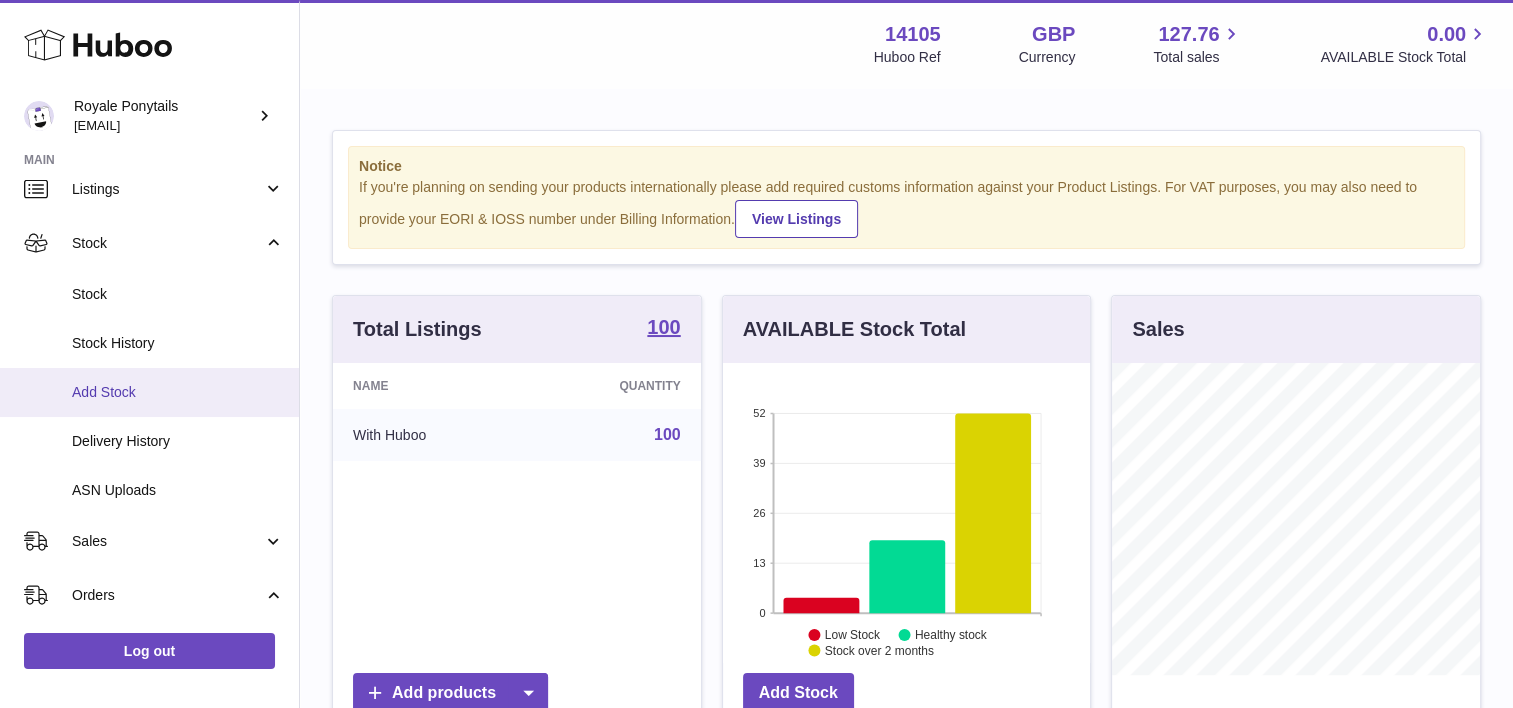 click on "Add Stock" at bounding box center [178, 392] 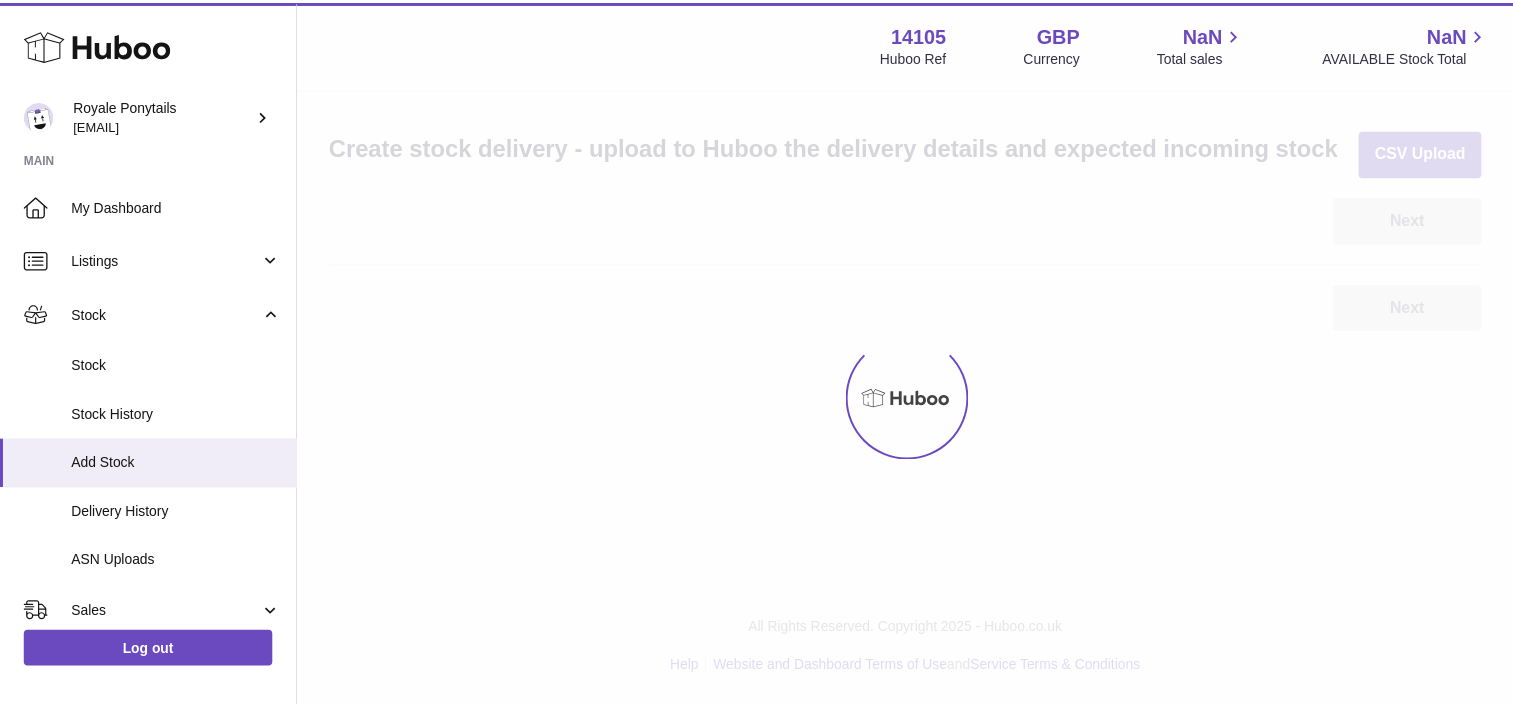 scroll, scrollTop: 0, scrollLeft: 0, axis: both 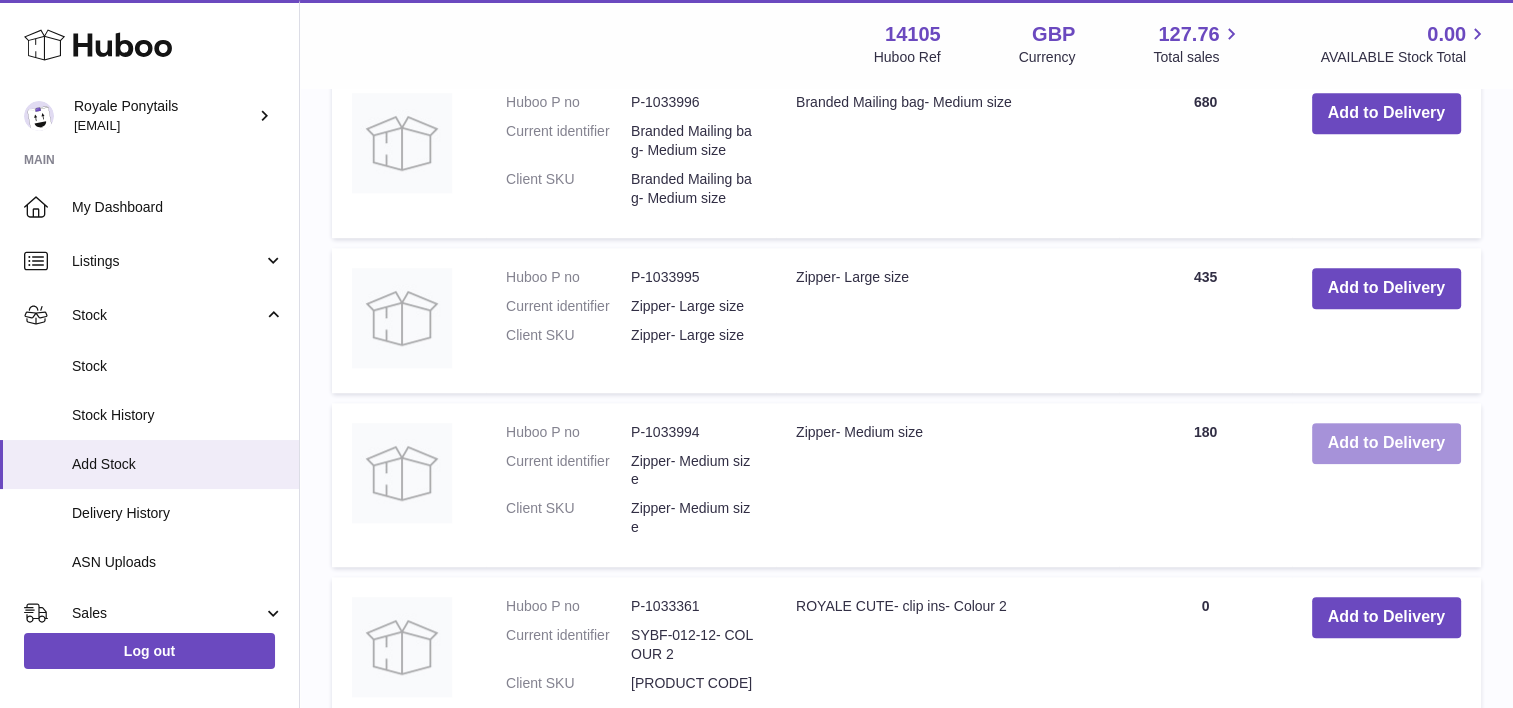 click on "Add to Delivery" at bounding box center (1386, 443) 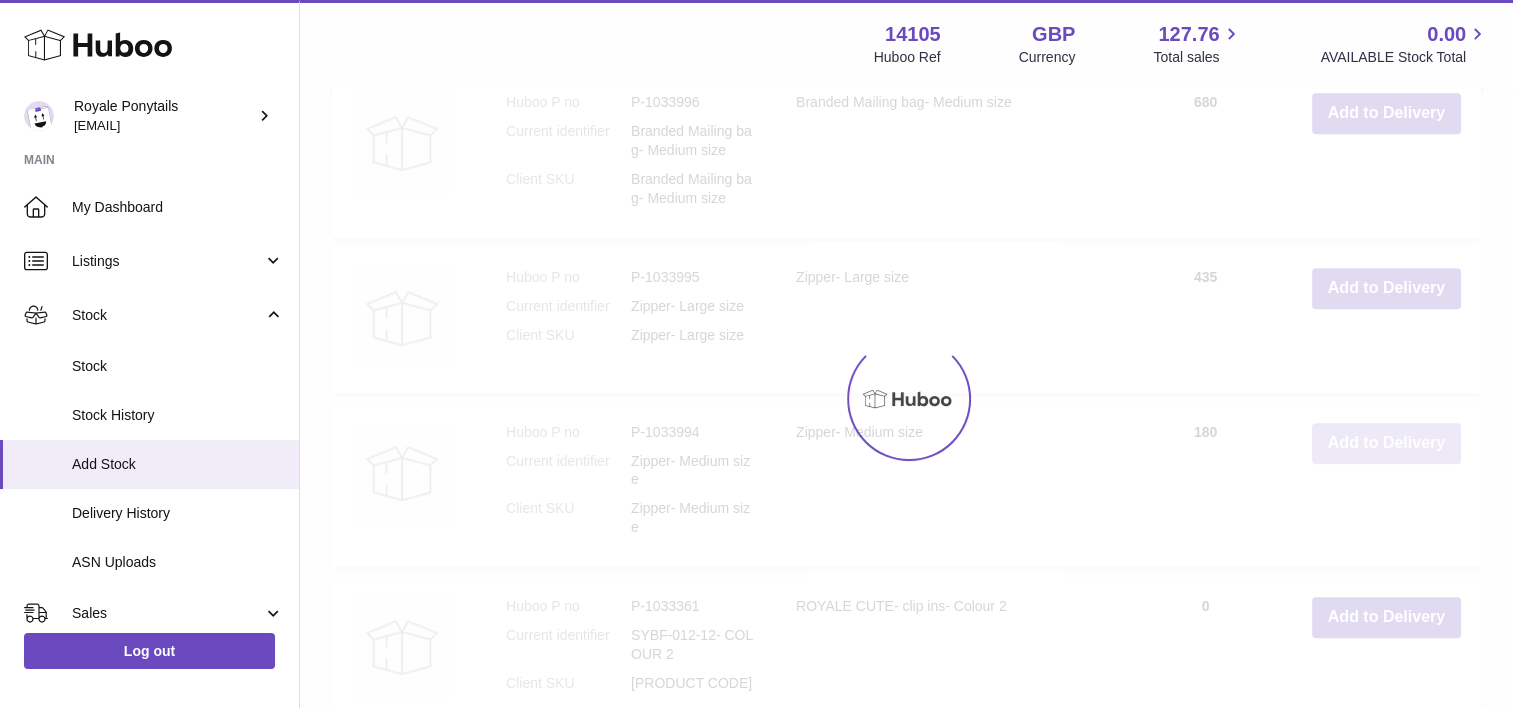 scroll, scrollTop: 1789, scrollLeft: 0, axis: vertical 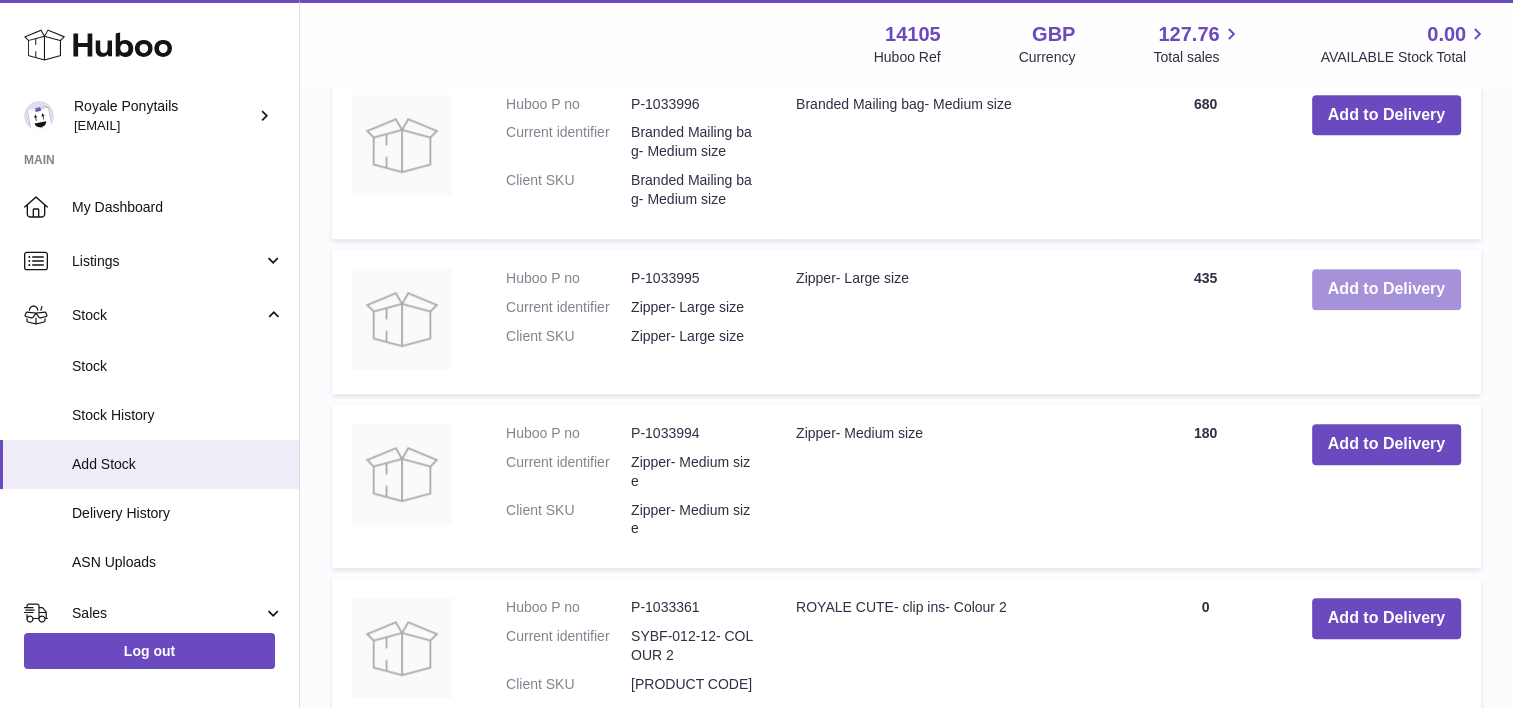 click on "Add to Delivery" at bounding box center [1386, 289] 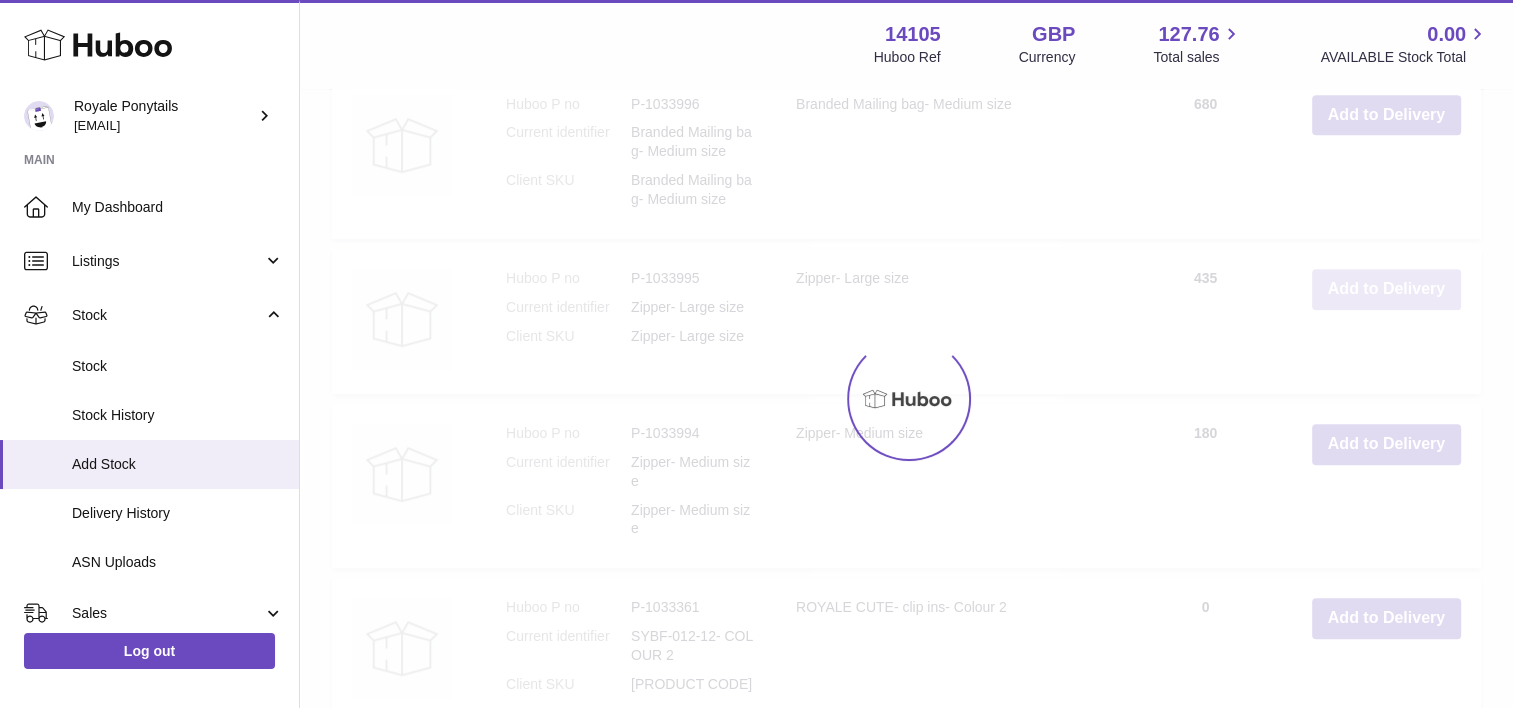scroll, scrollTop: 1944, scrollLeft: 0, axis: vertical 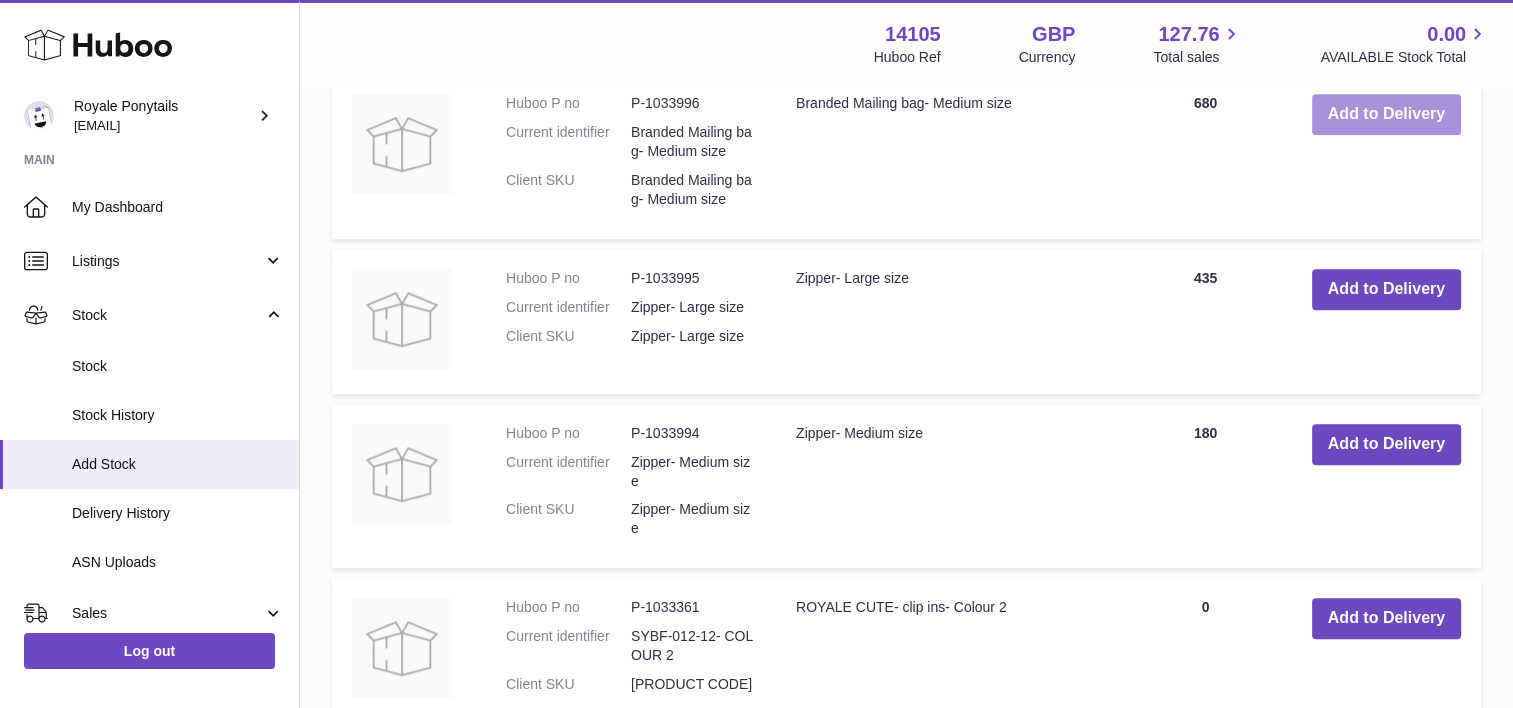 click on "Add to Delivery" at bounding box center [1386, 114] 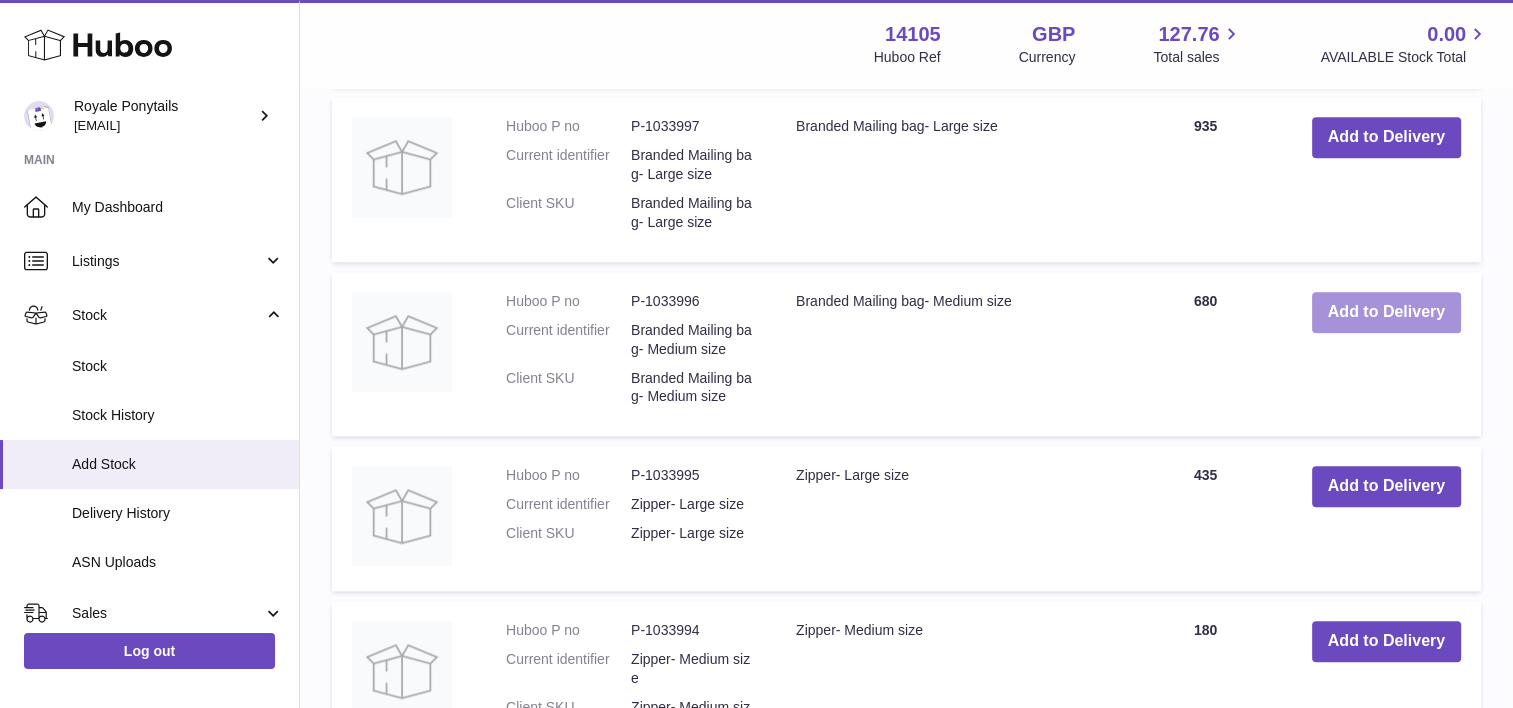 scroll, scrollTop: 1908, scrollLeft: 0, axis: vertical 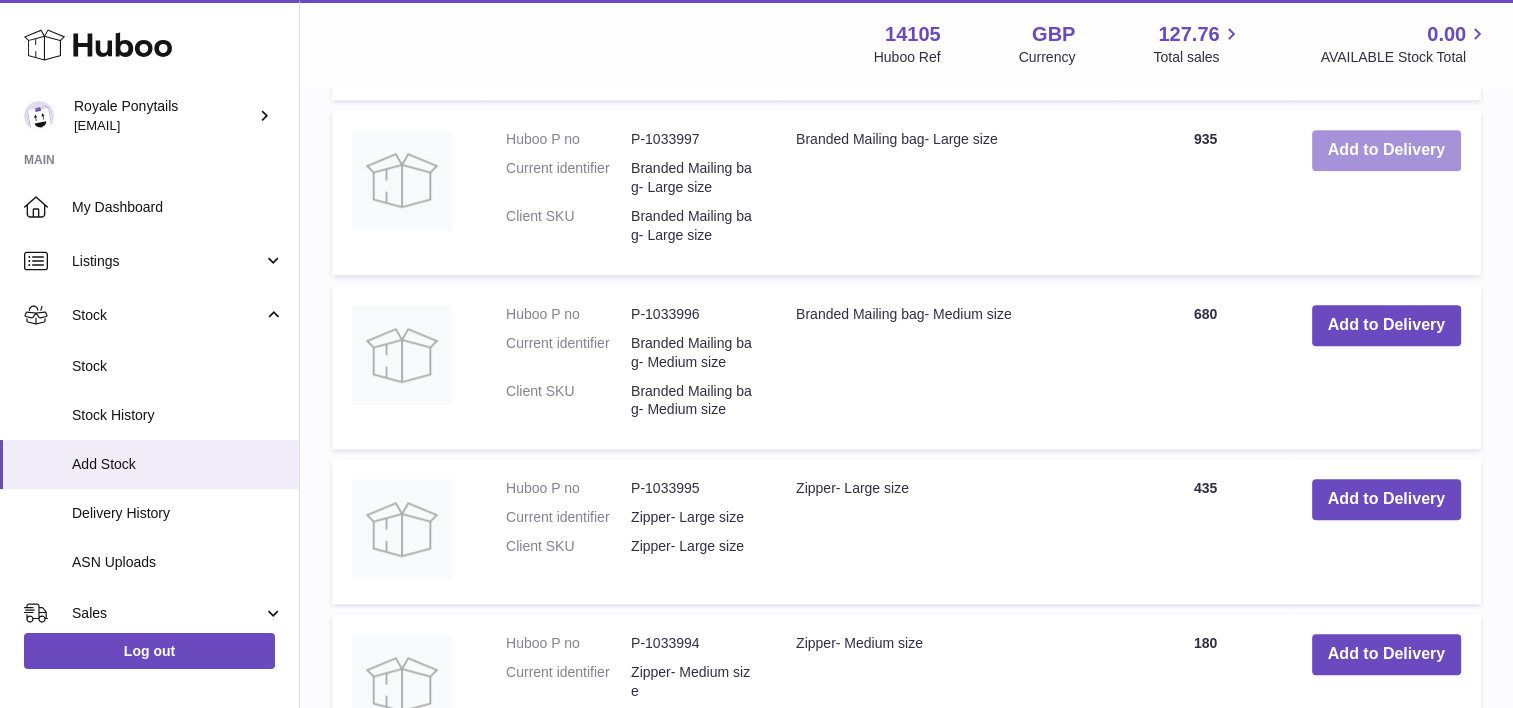 click on "Add to Delivery" at bounding box center (1386, 150) 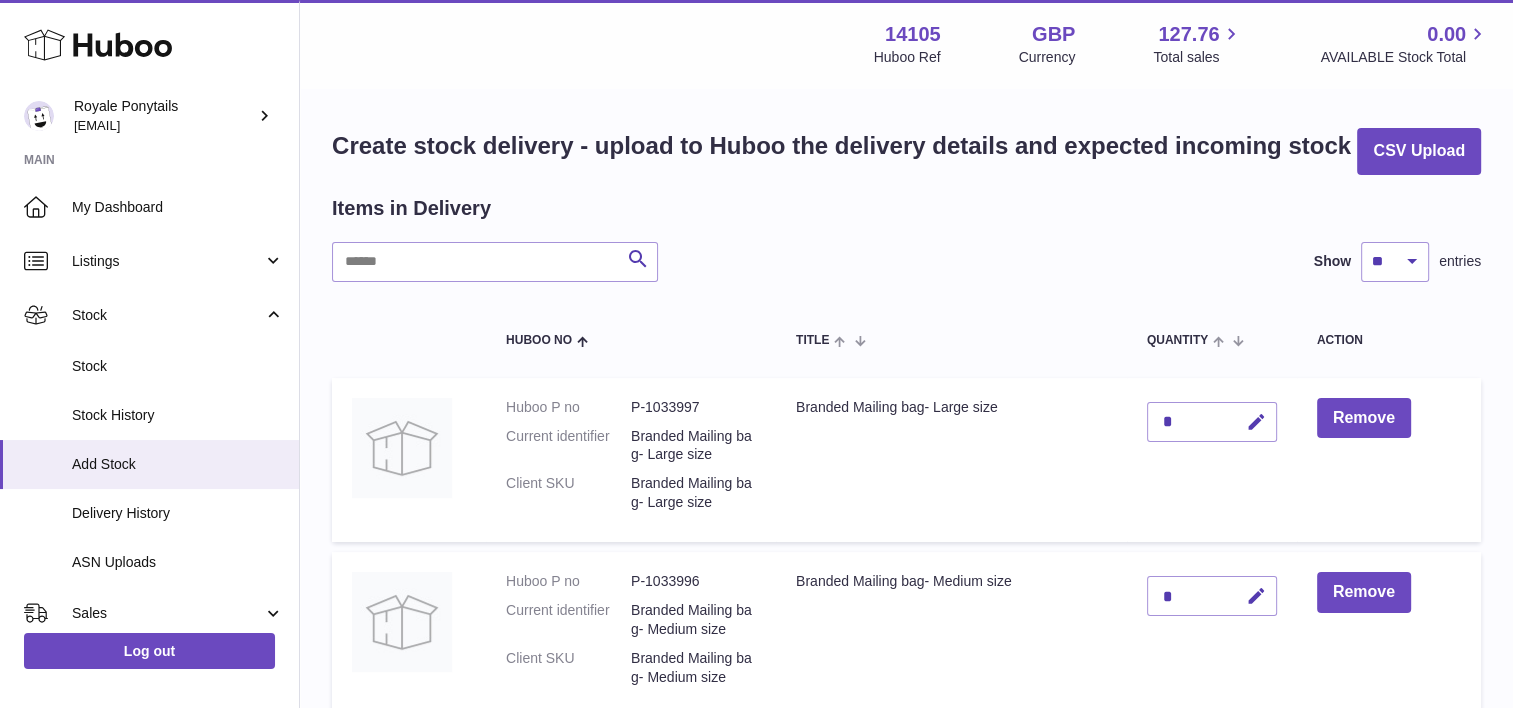 scroll, scrollTop: 1, scrollLeft: 0, axis: vertical 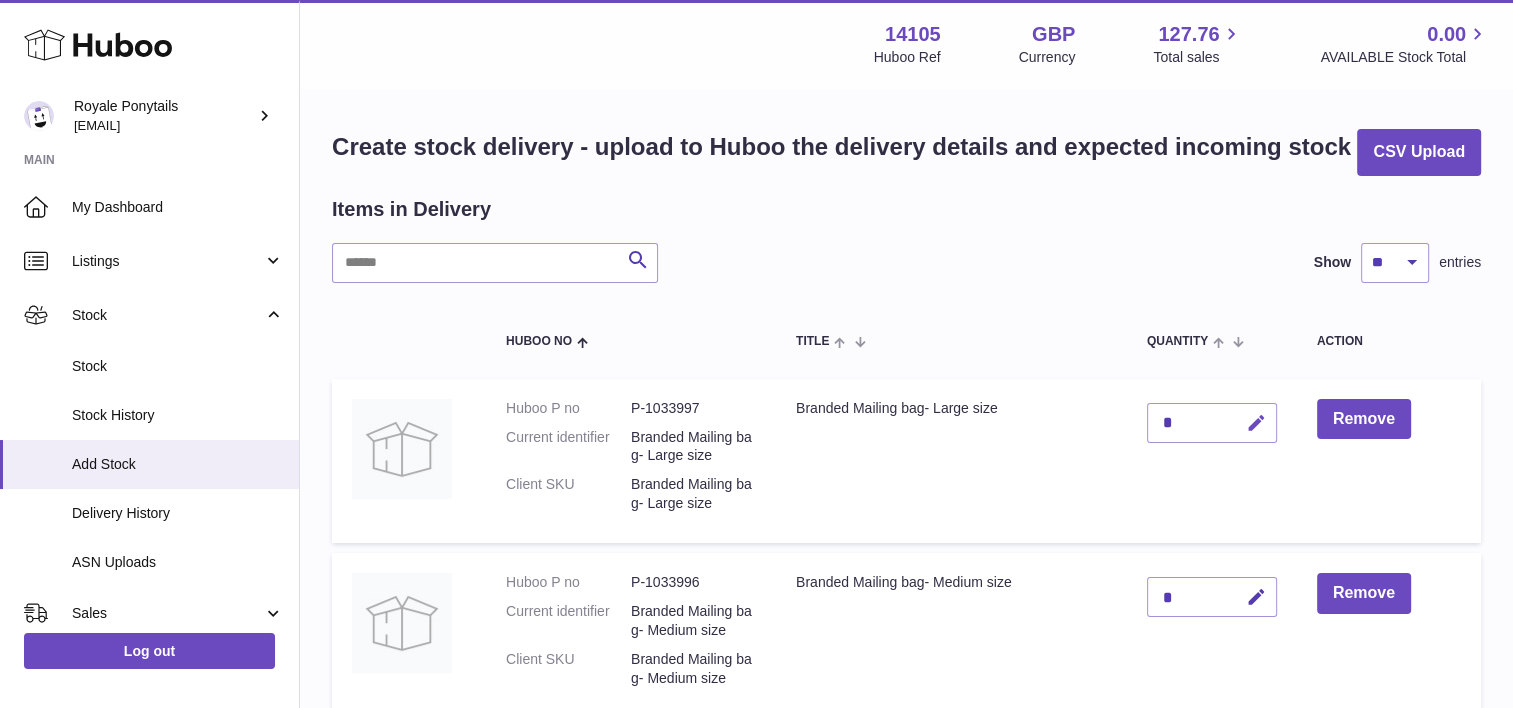 click at bounding box center (1256, 423) 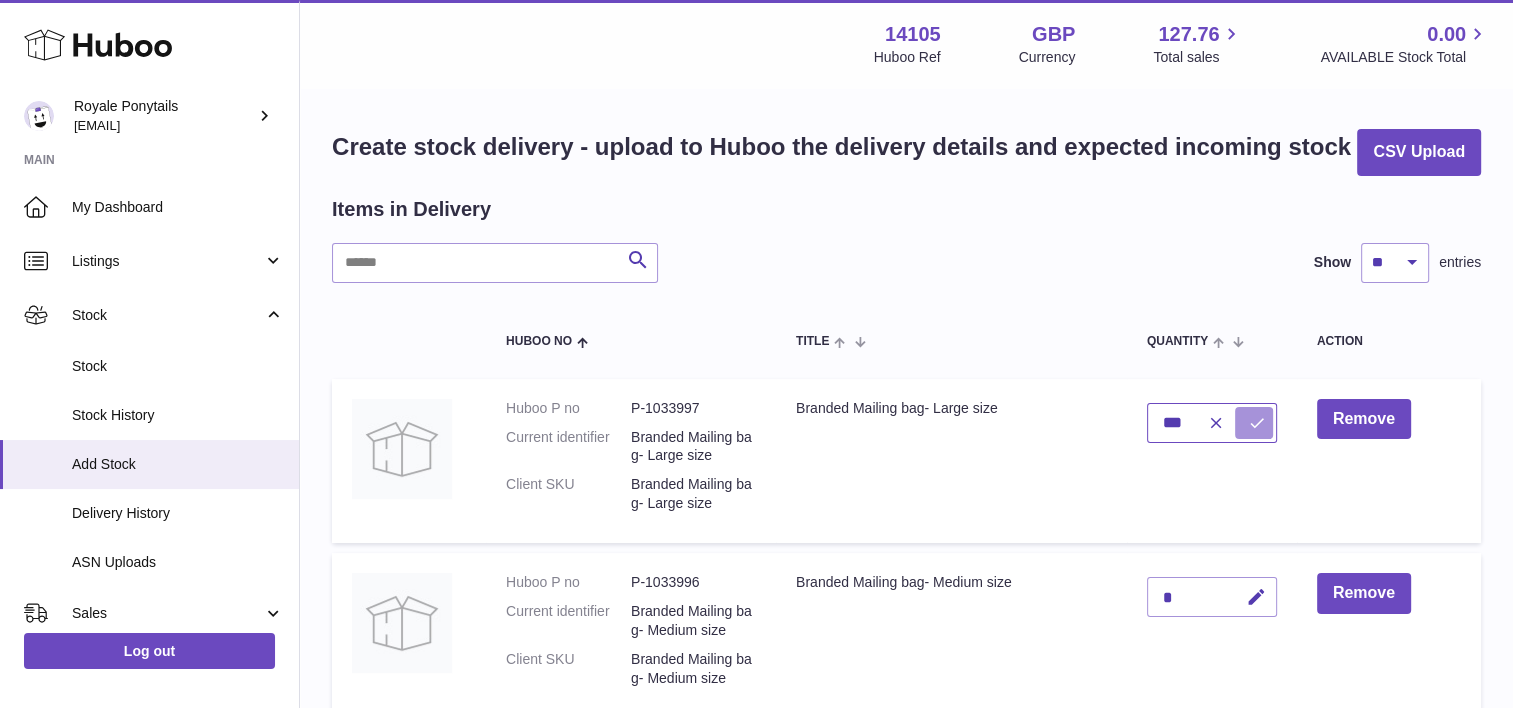 type on "***" 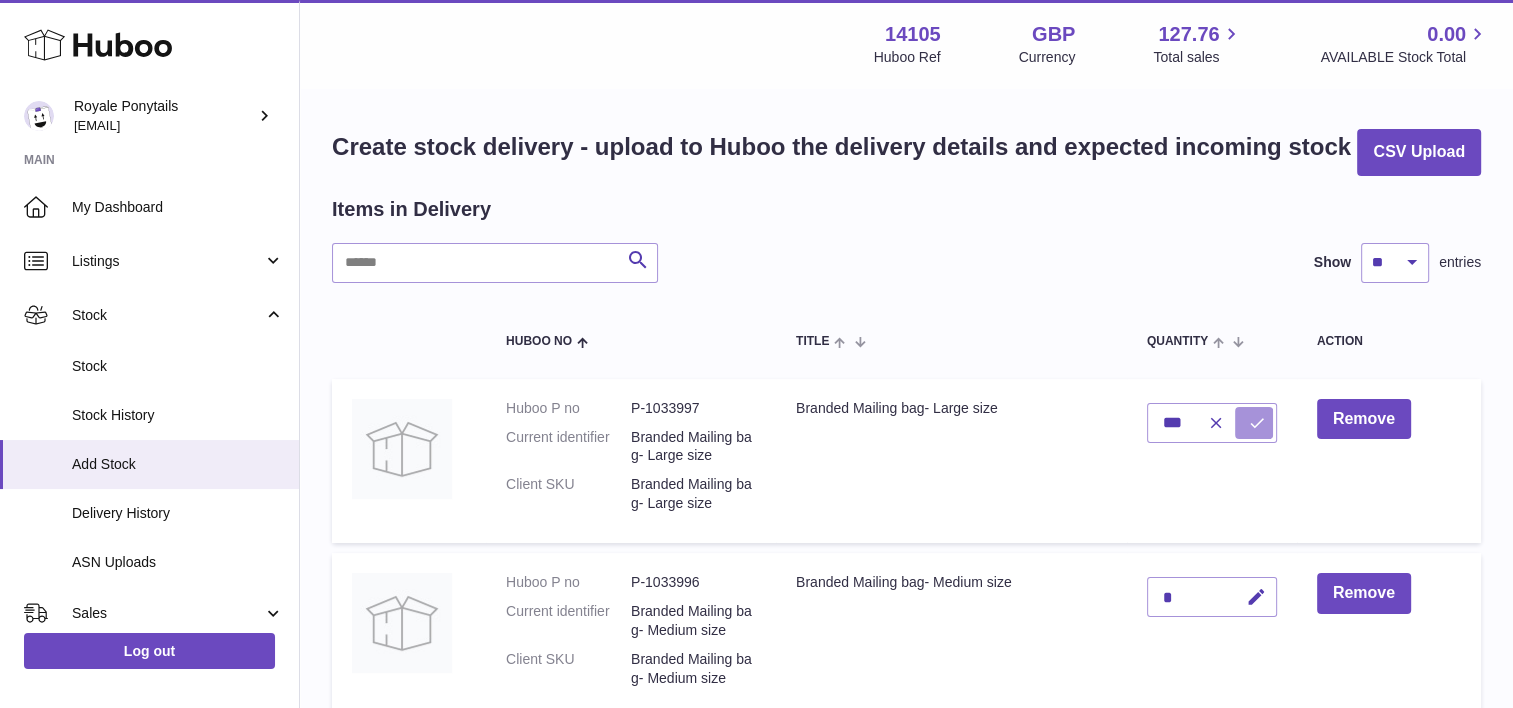 click at bounding box center [1254, 423] 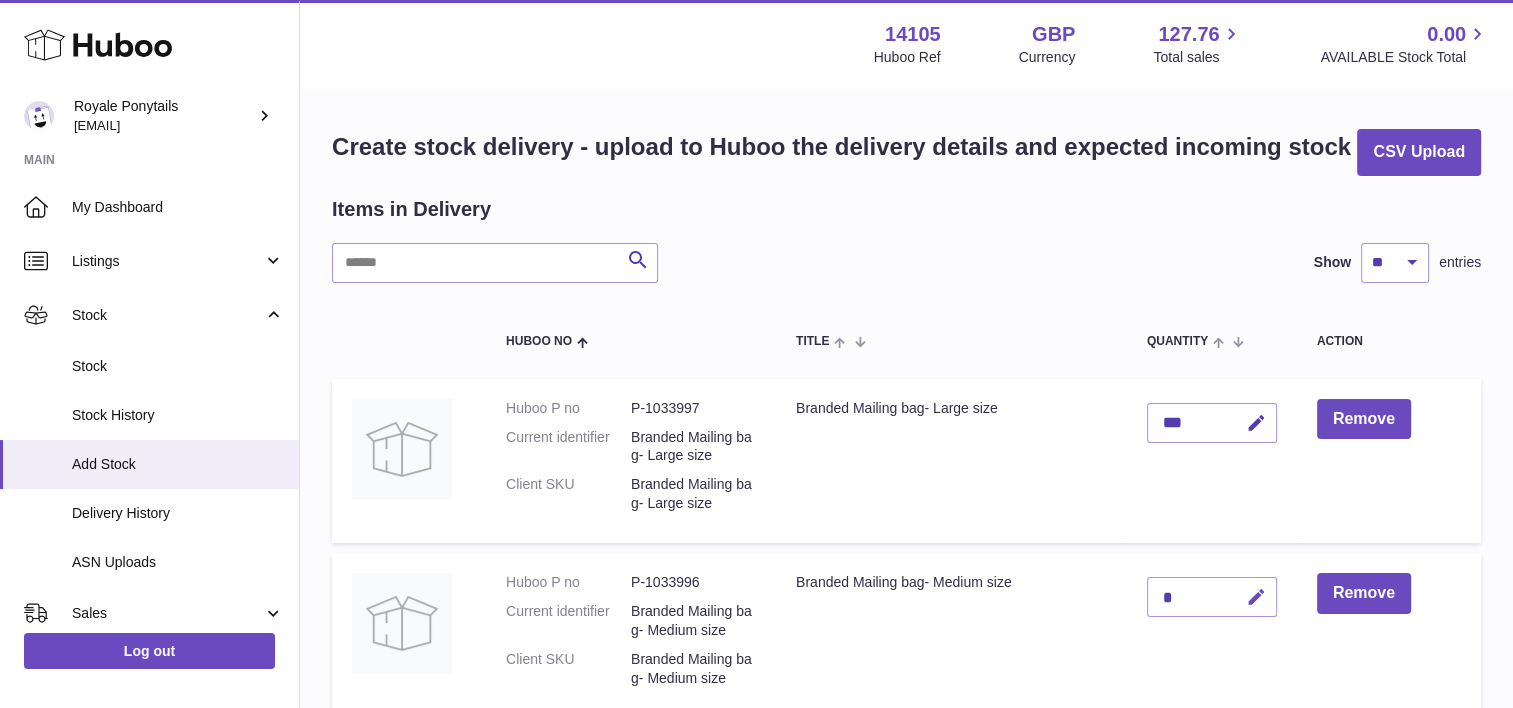 click at bounding box center (1256, 597) 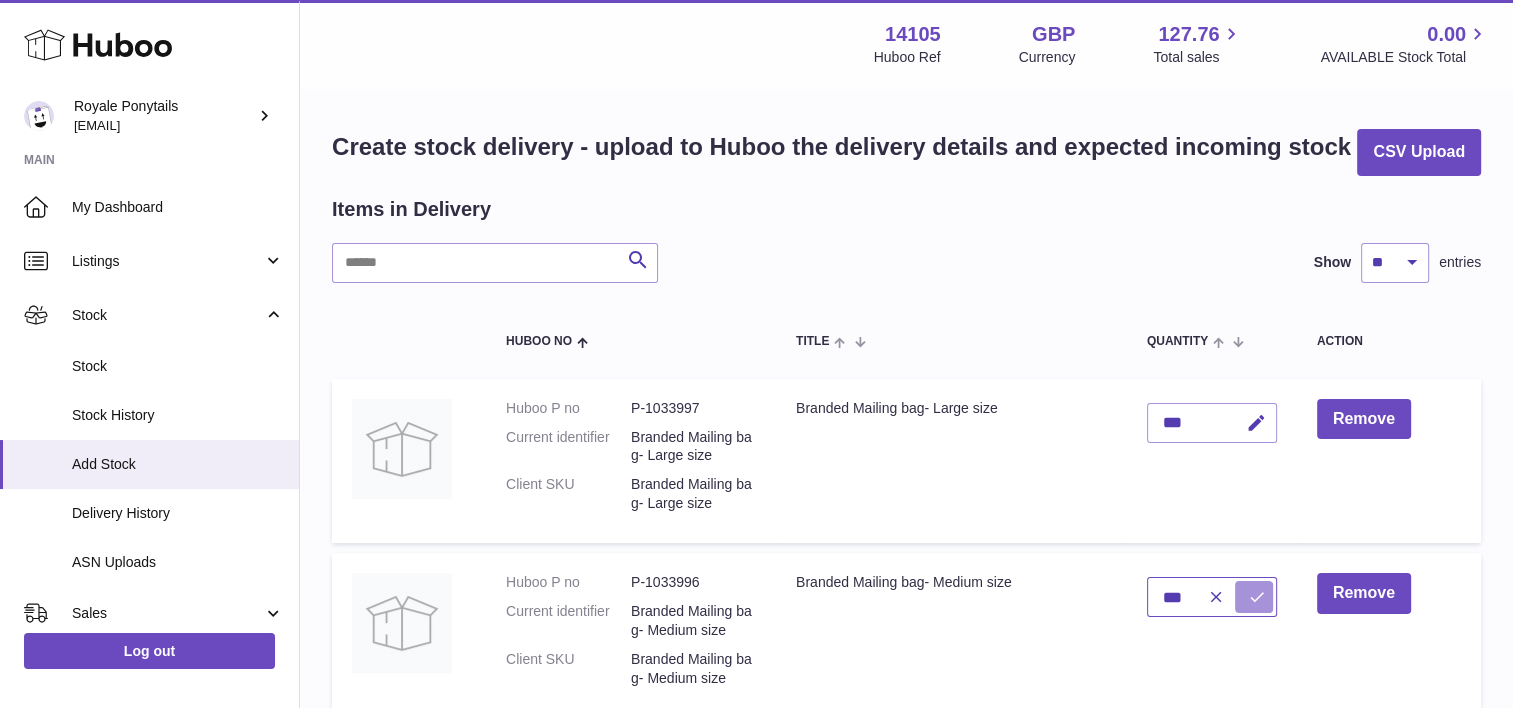 type on "***" 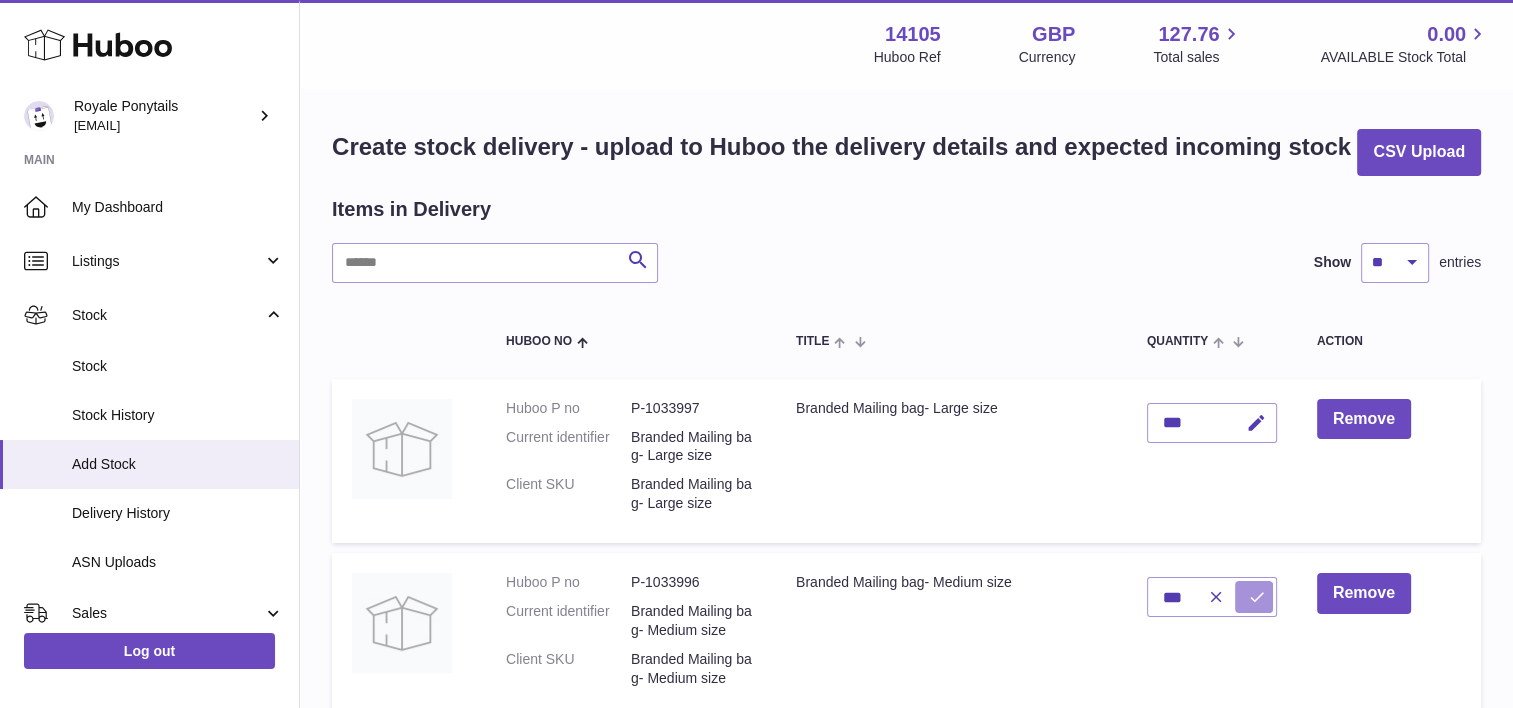 click at bounding box center (1257, 597) 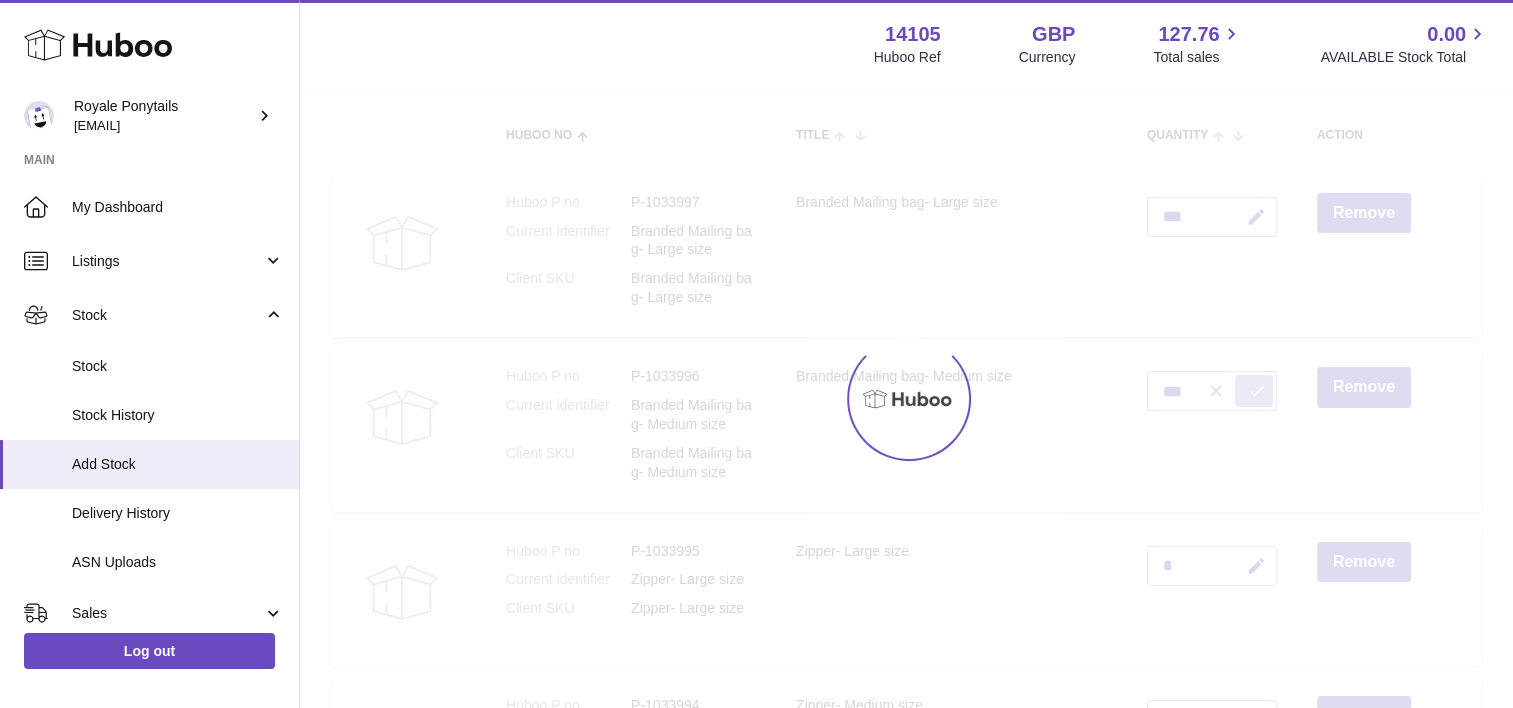 scroll, scrollTop: 237, scrollLeft: 0, axis: vertical 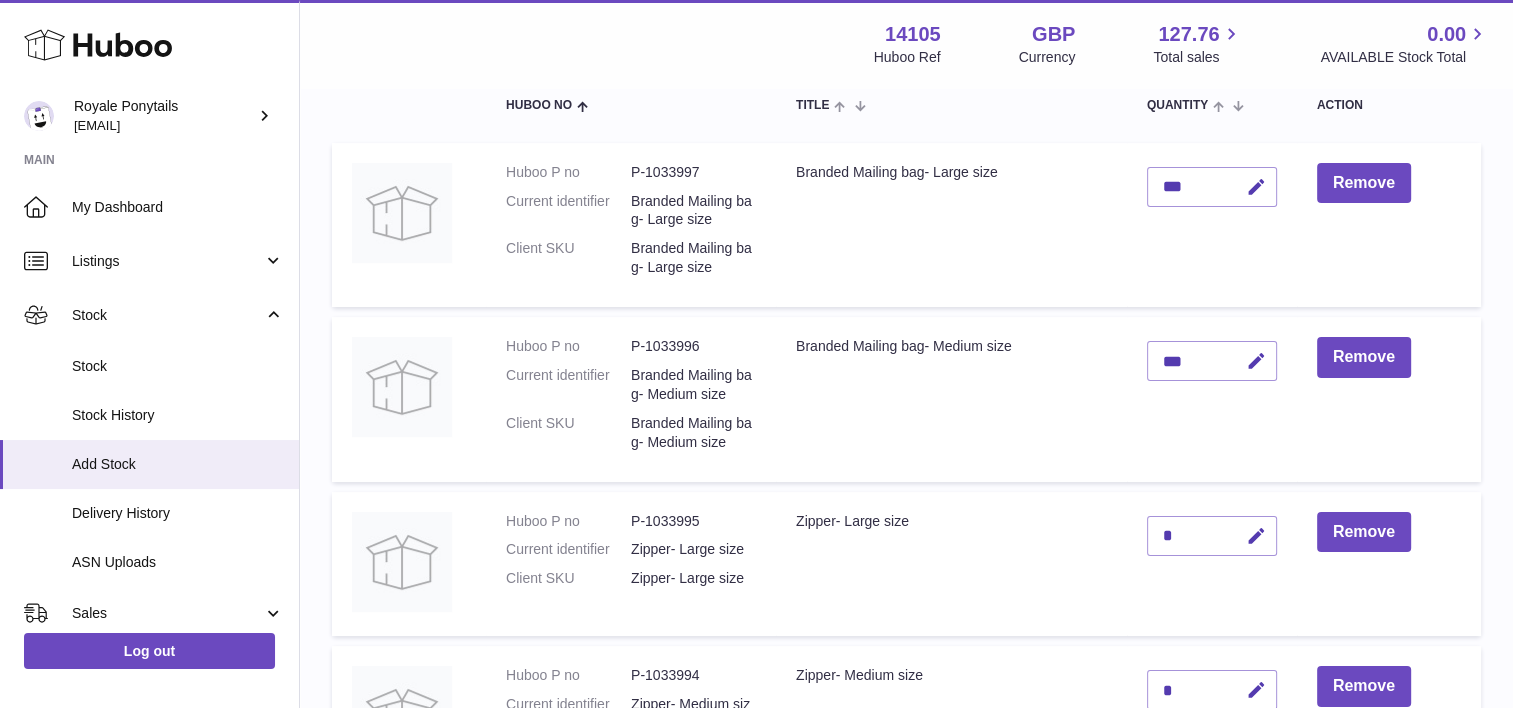 click at bounding box center [1256, 536] 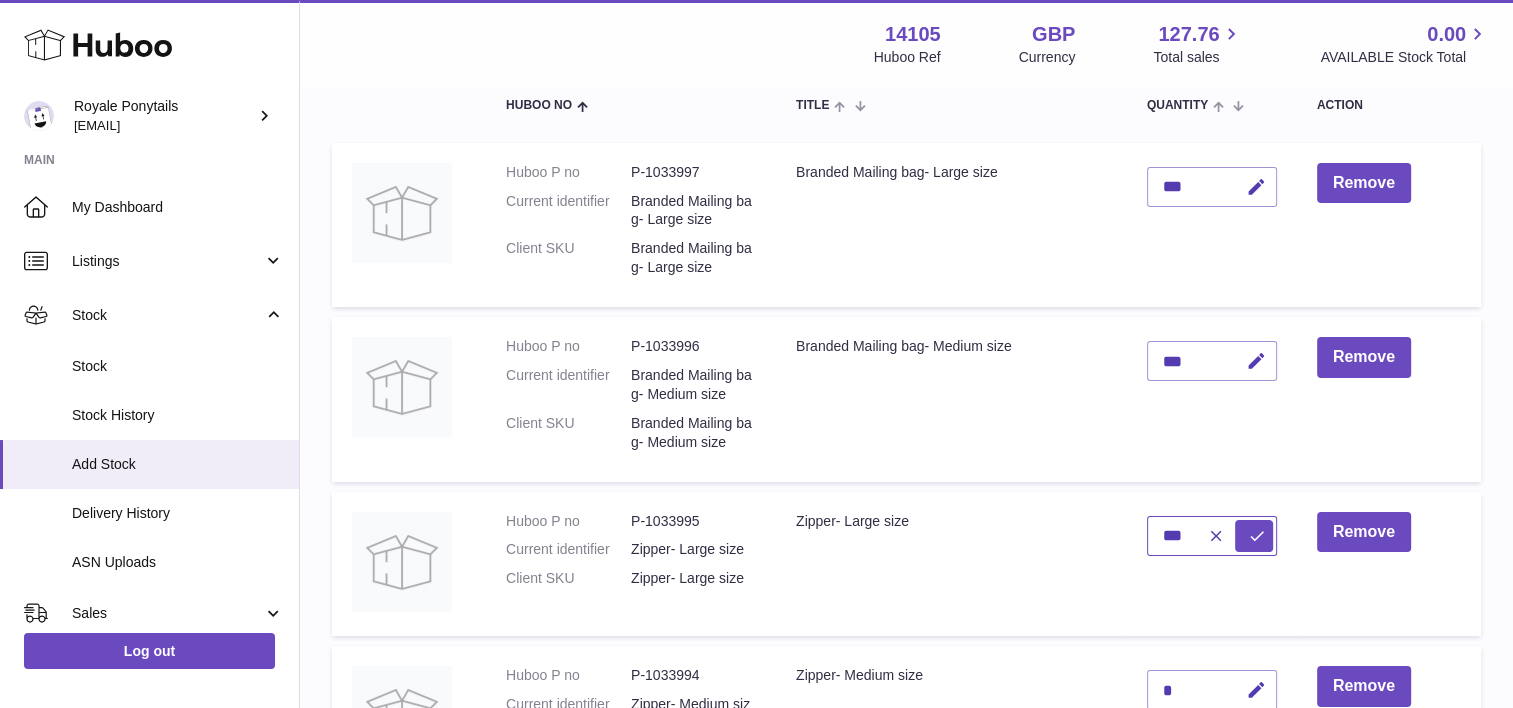 type on "***" 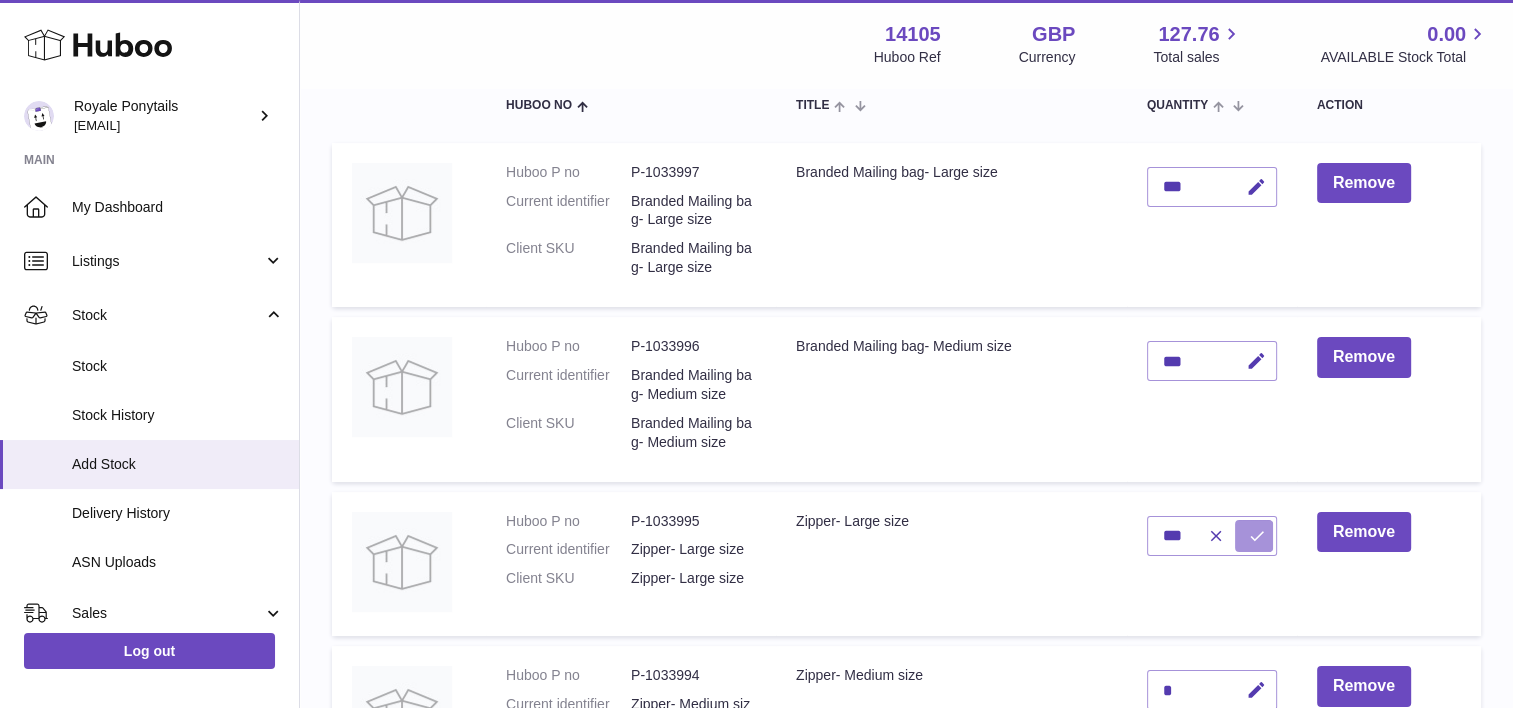 click at bounding box center (1257, 536) 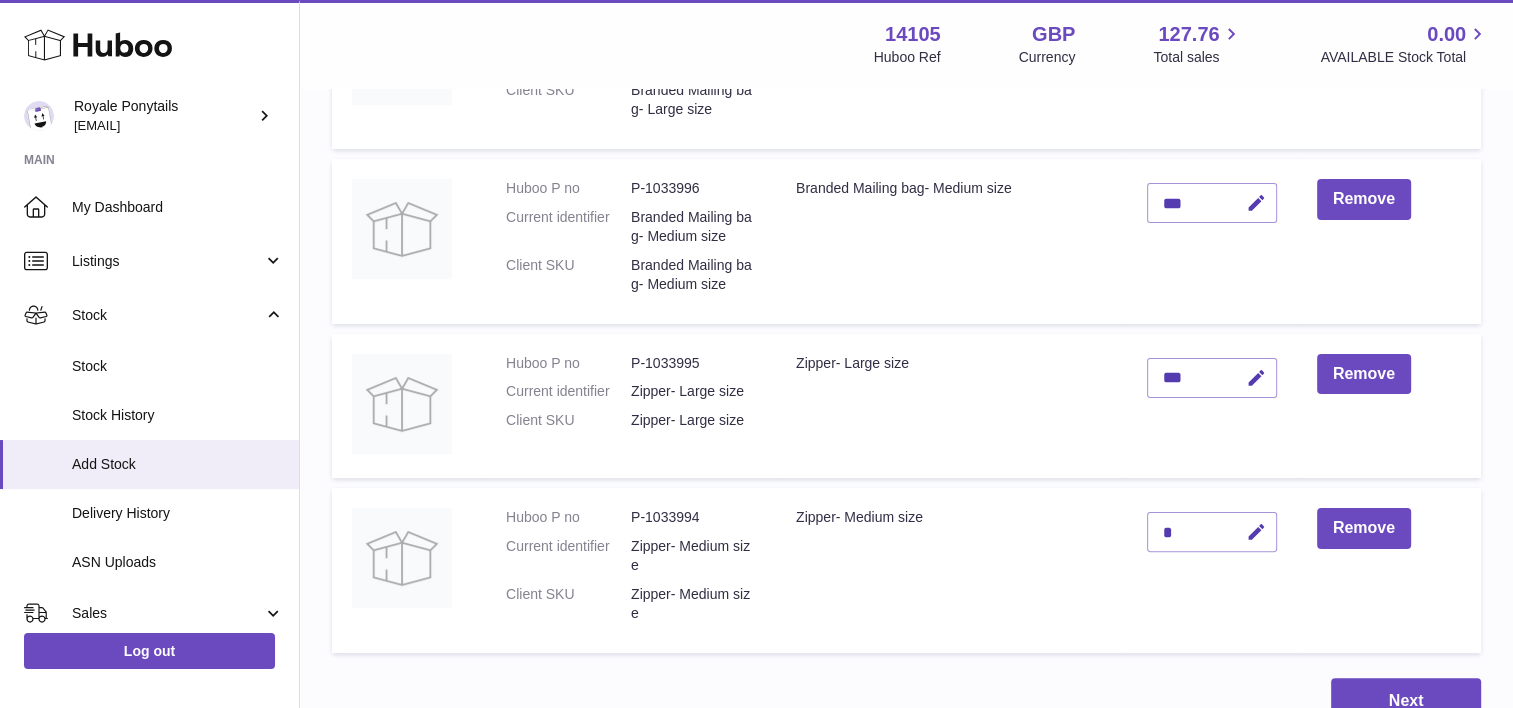 scroll, scrollTop: 396, scrollLeft: 0, axis: vertical 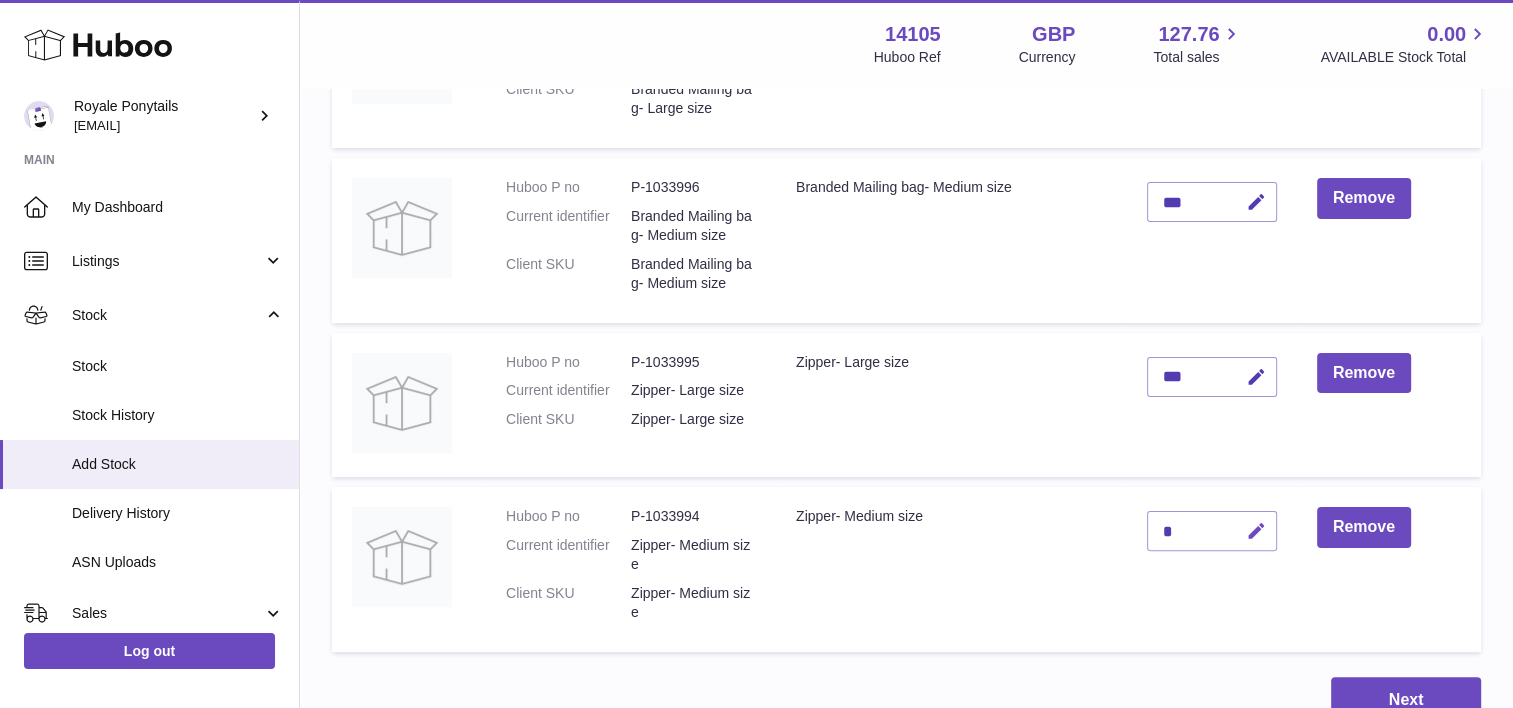 click at bounding box center [1256, 531] 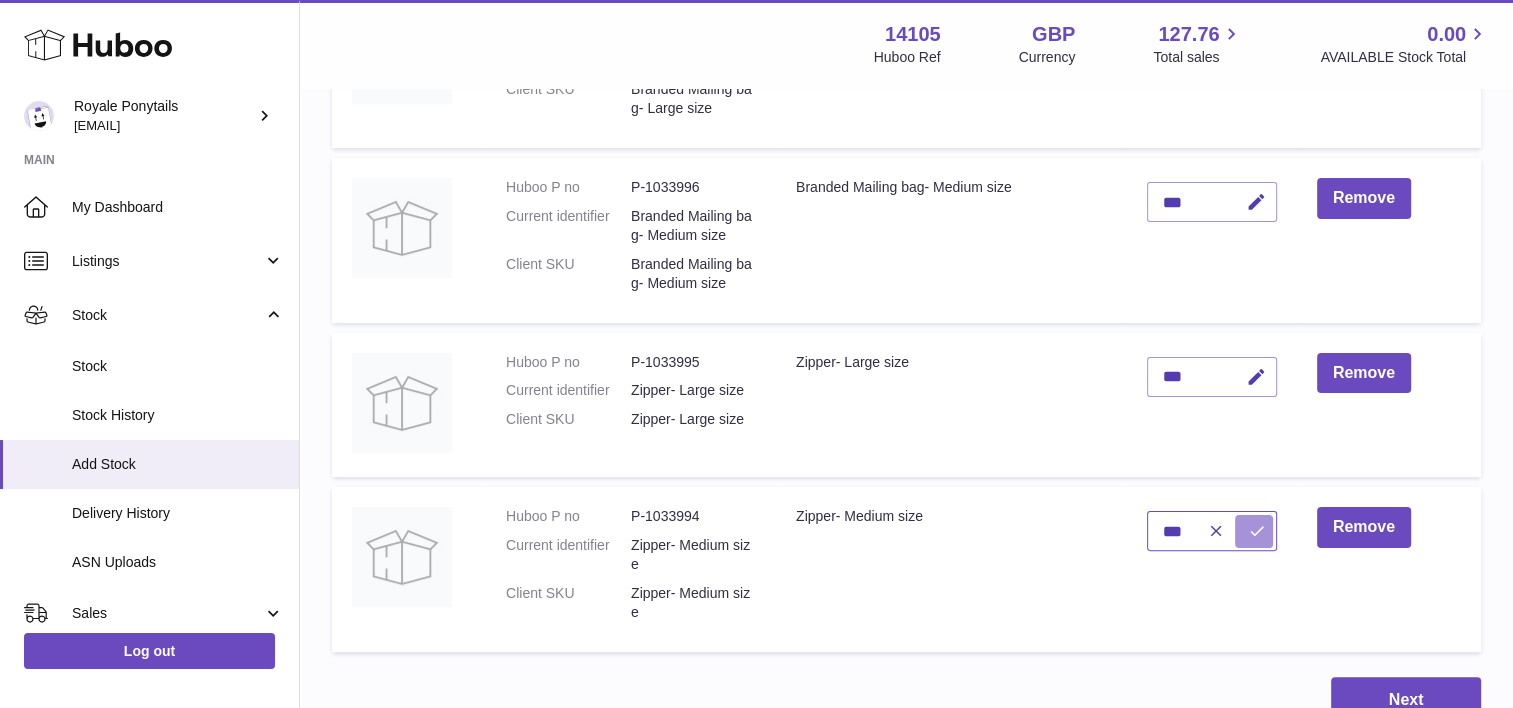 type on "***" 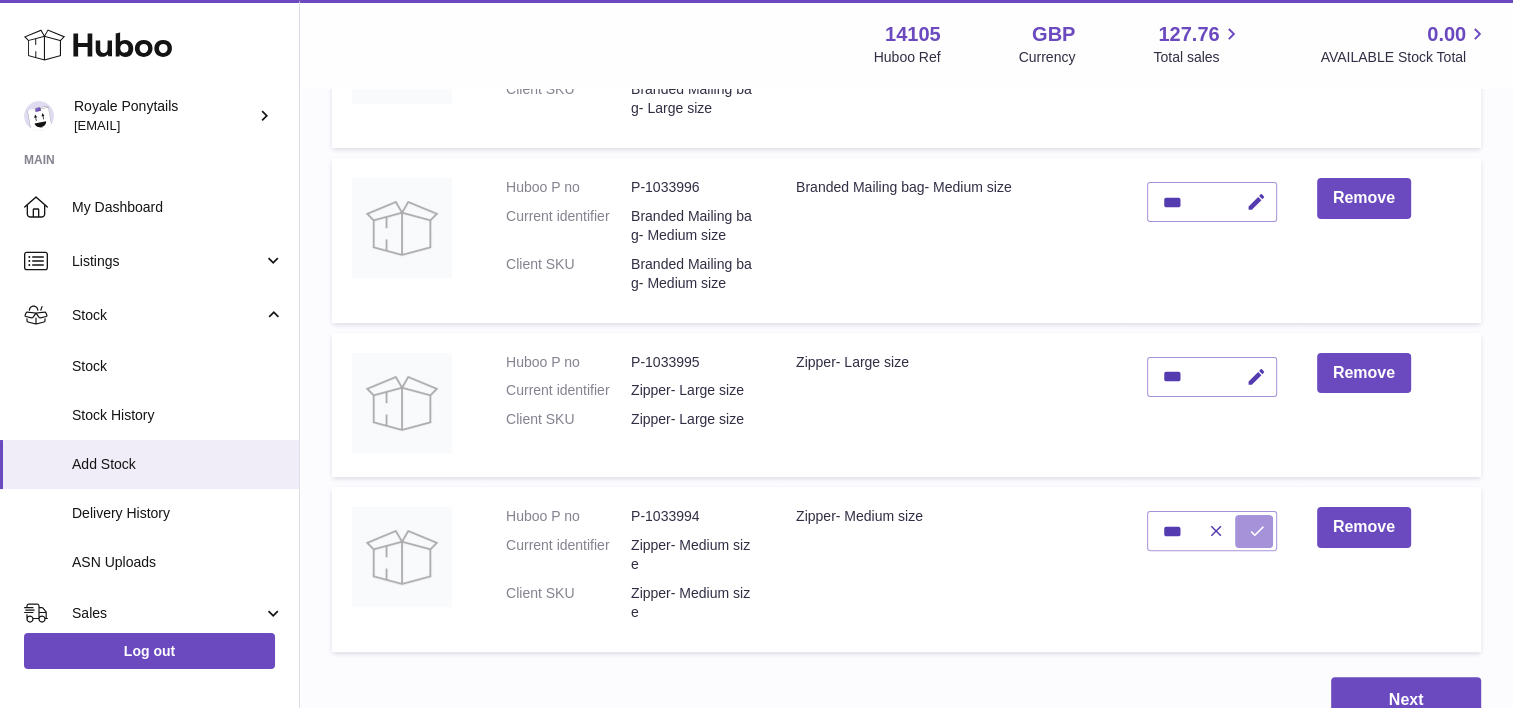 click at bounding box center (1254, 531) 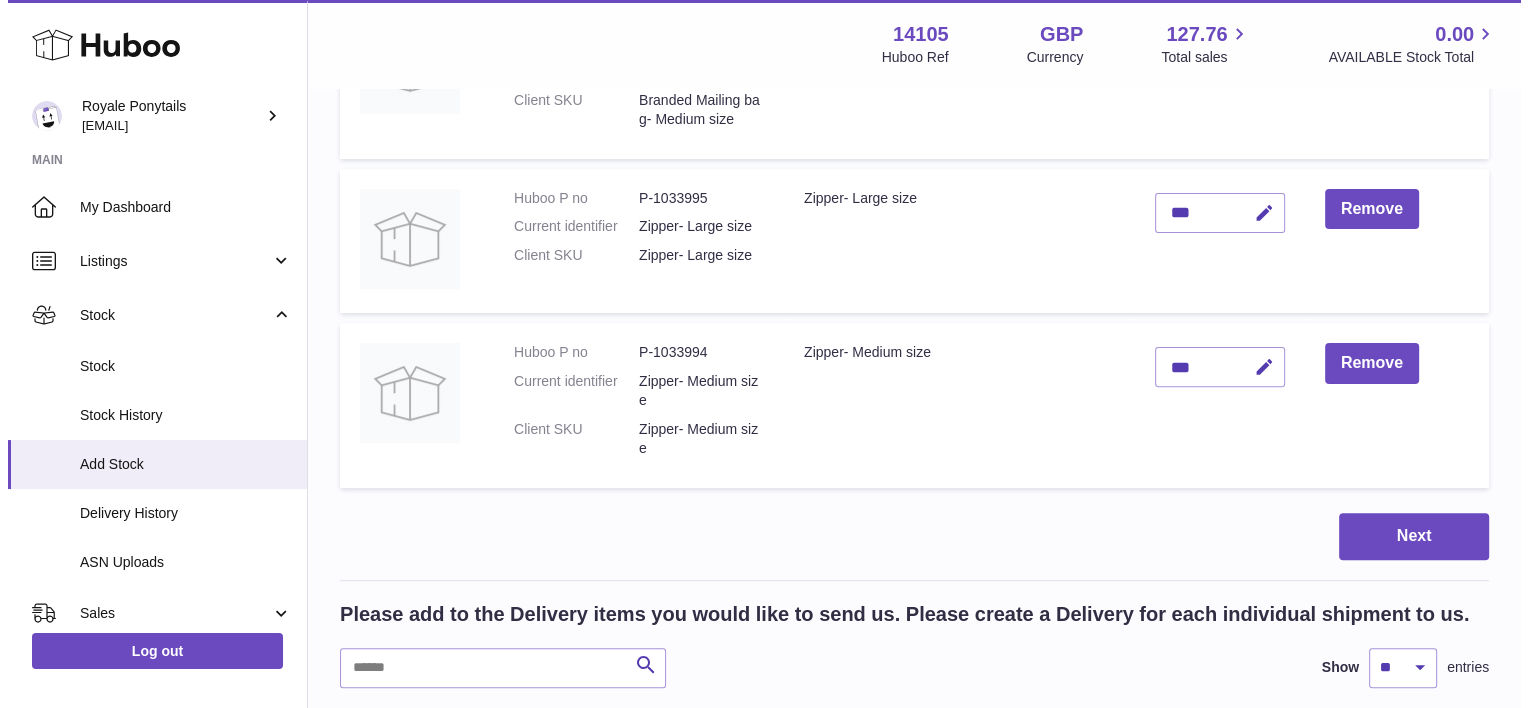 scroll, scrollTop: 561, scrollLeft: 0, axis: vertical 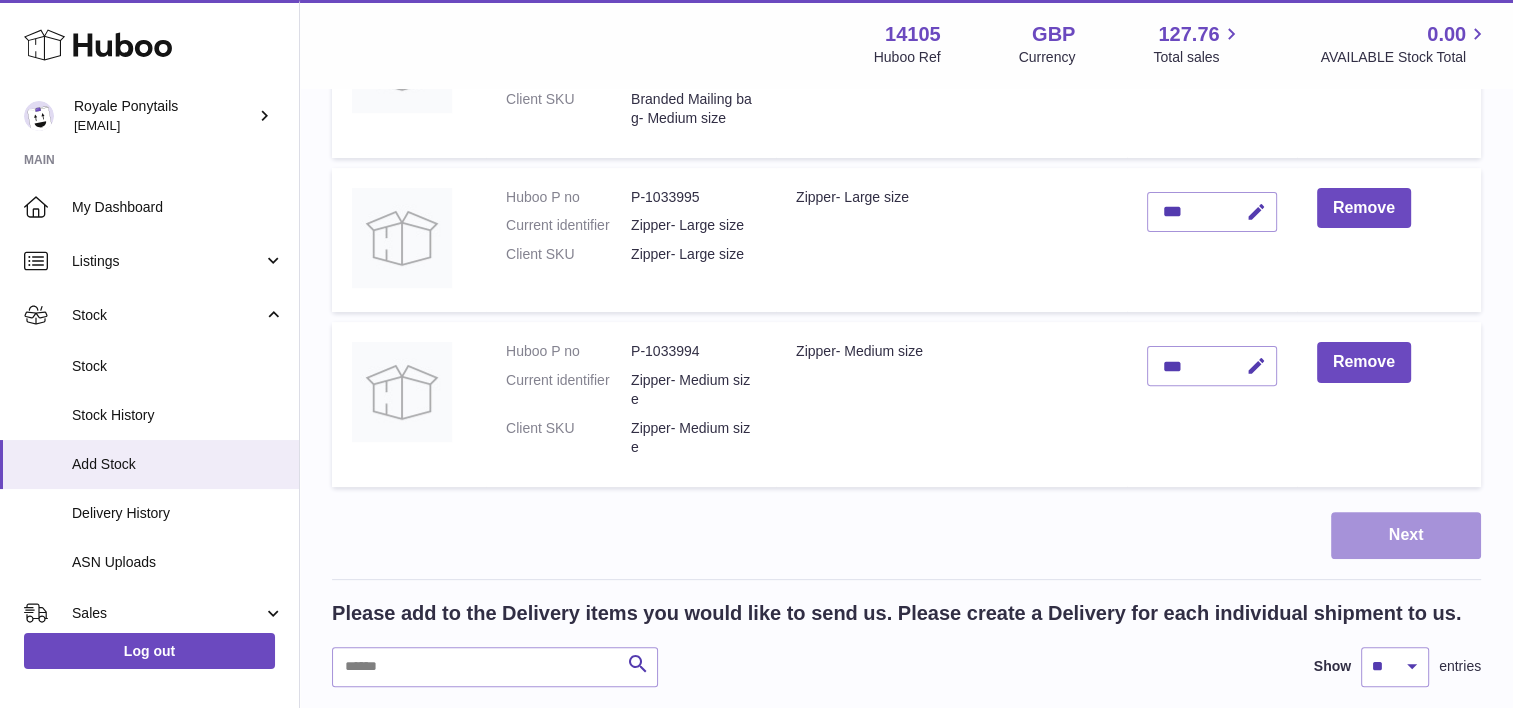 click on "Next" at bounding box center [1406, 535] 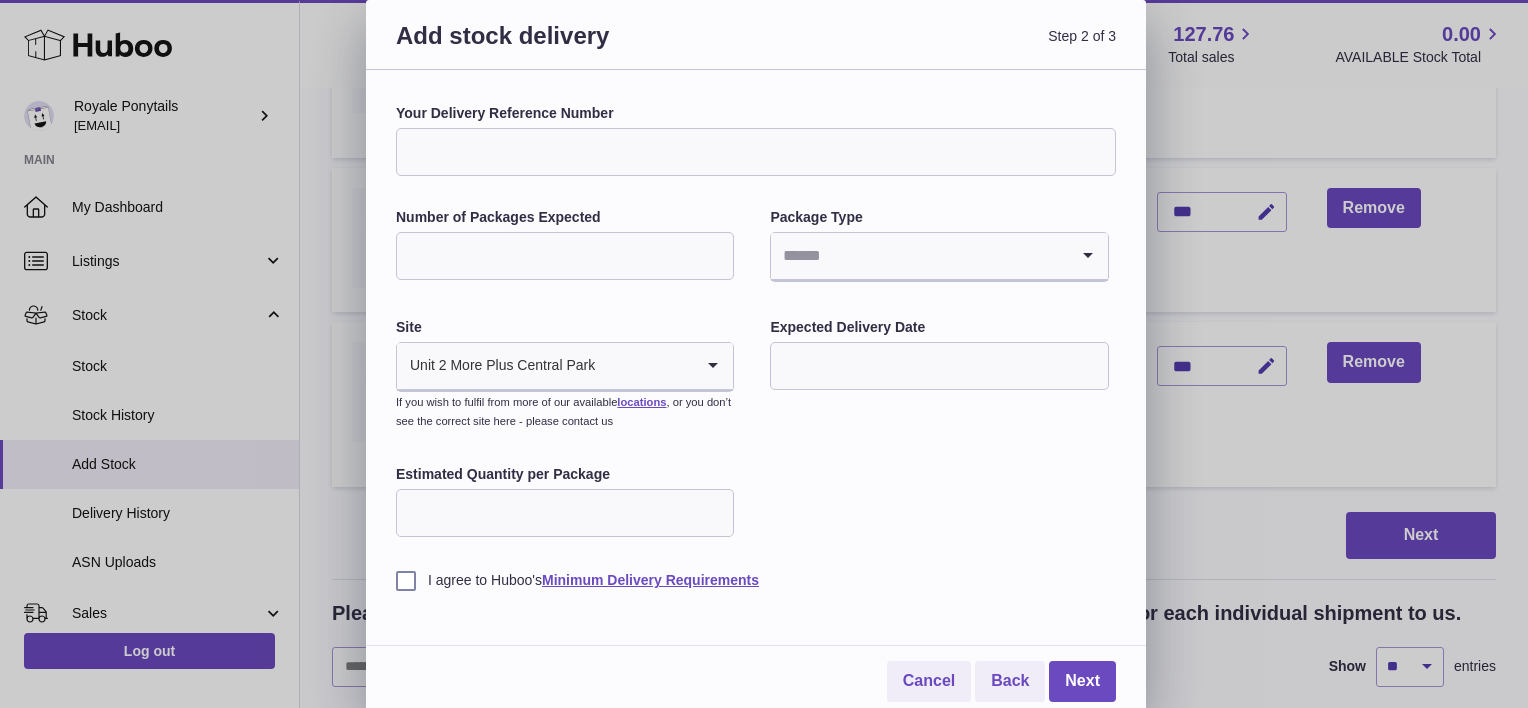 click on "Your Delivery Reference Number" at bounding box center (756, 152) 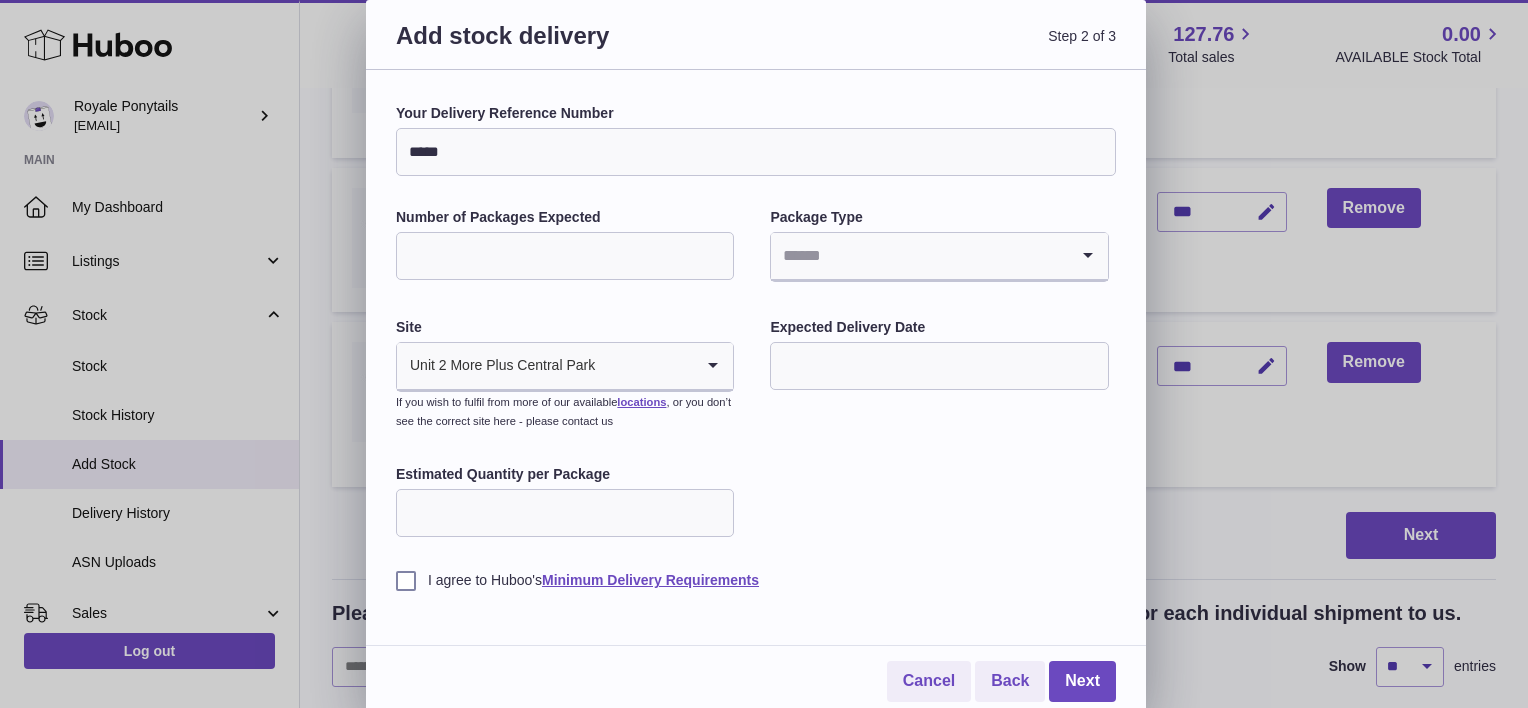 type on "****" 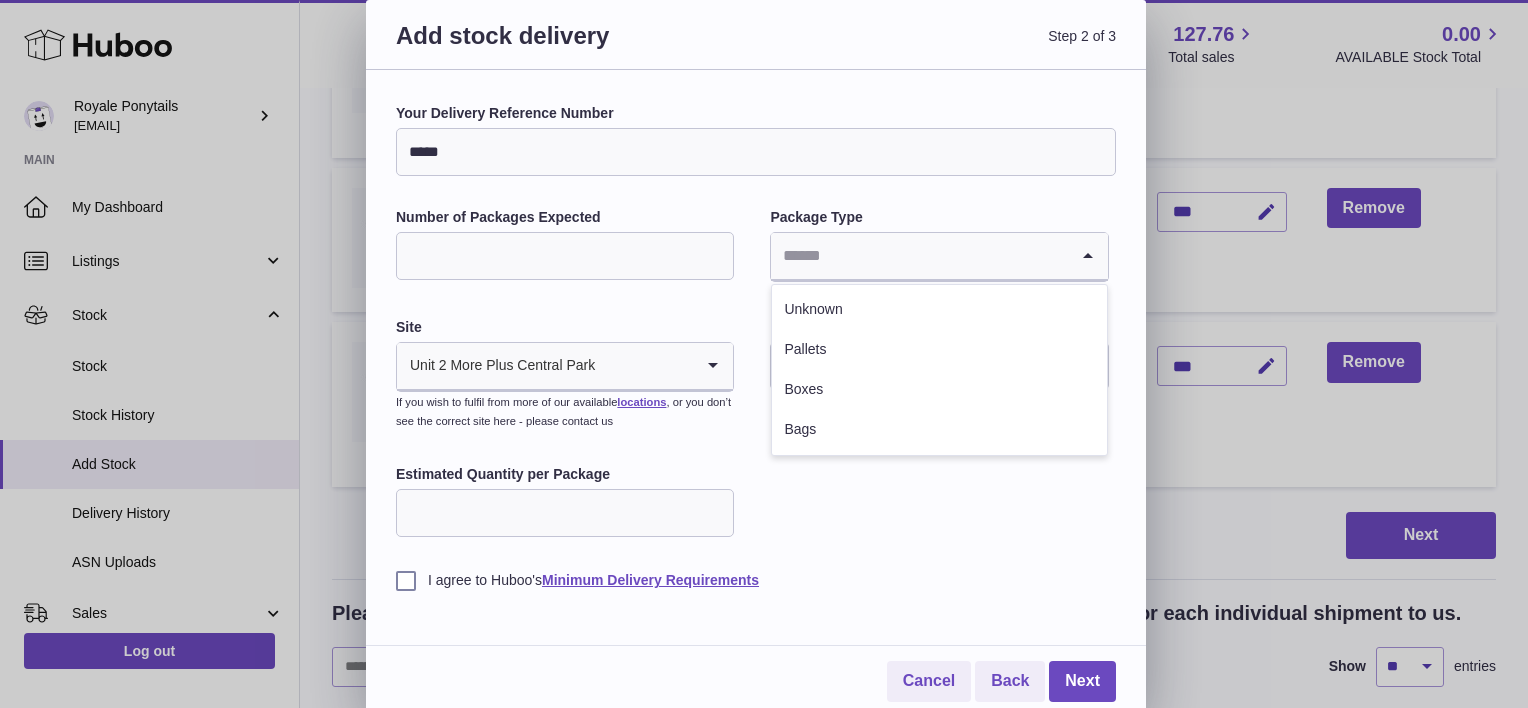 click at bounding box center [919, 256] 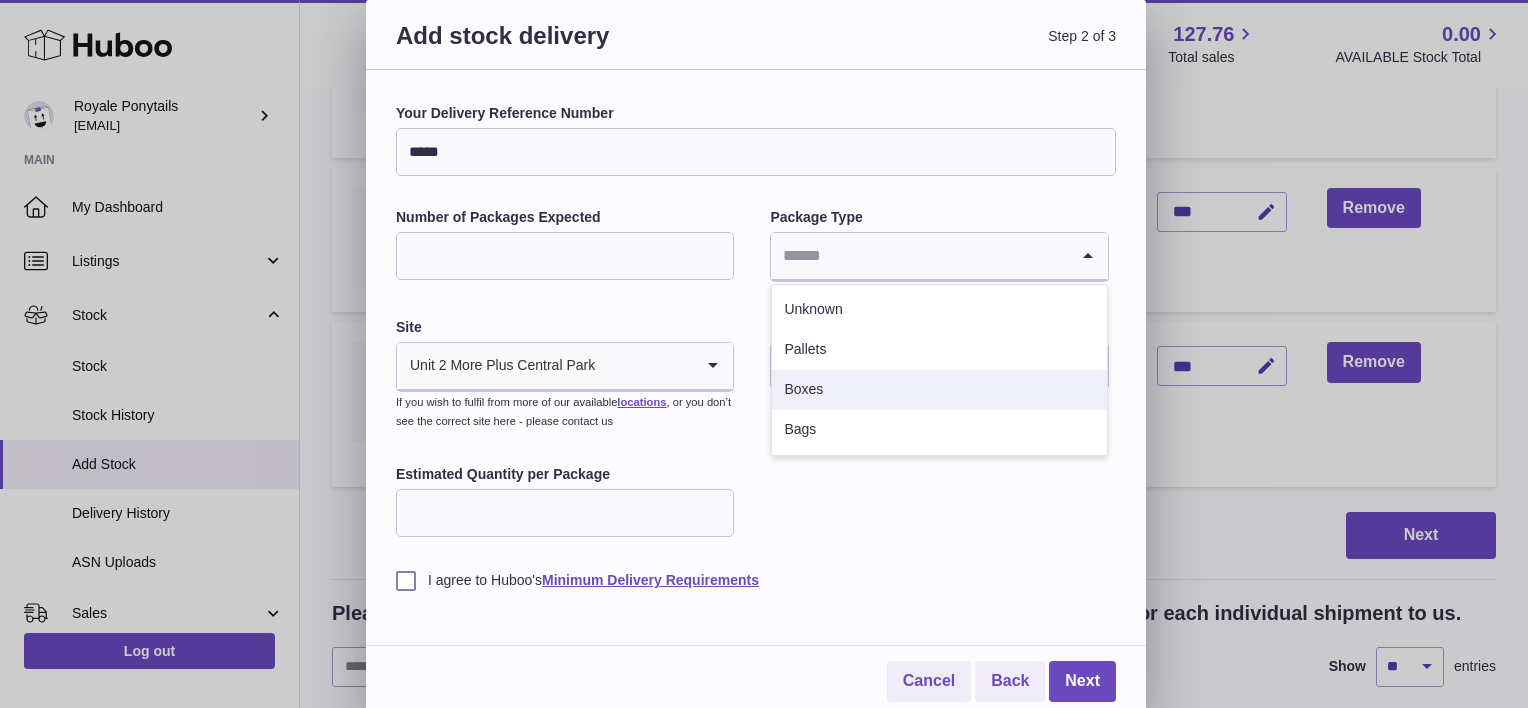 click on "Boxes" at bounding box center [939, 390] 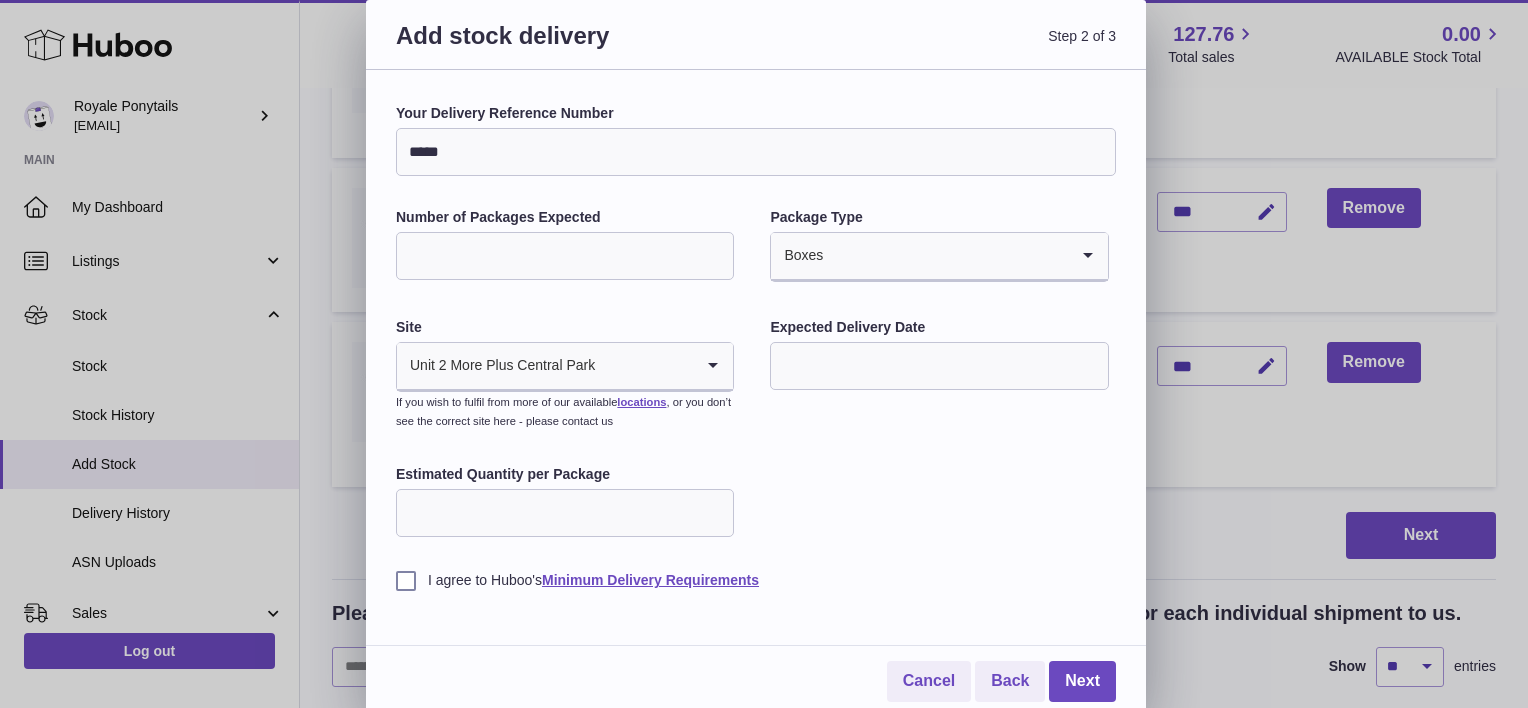 click at bounding box center [939, 366] 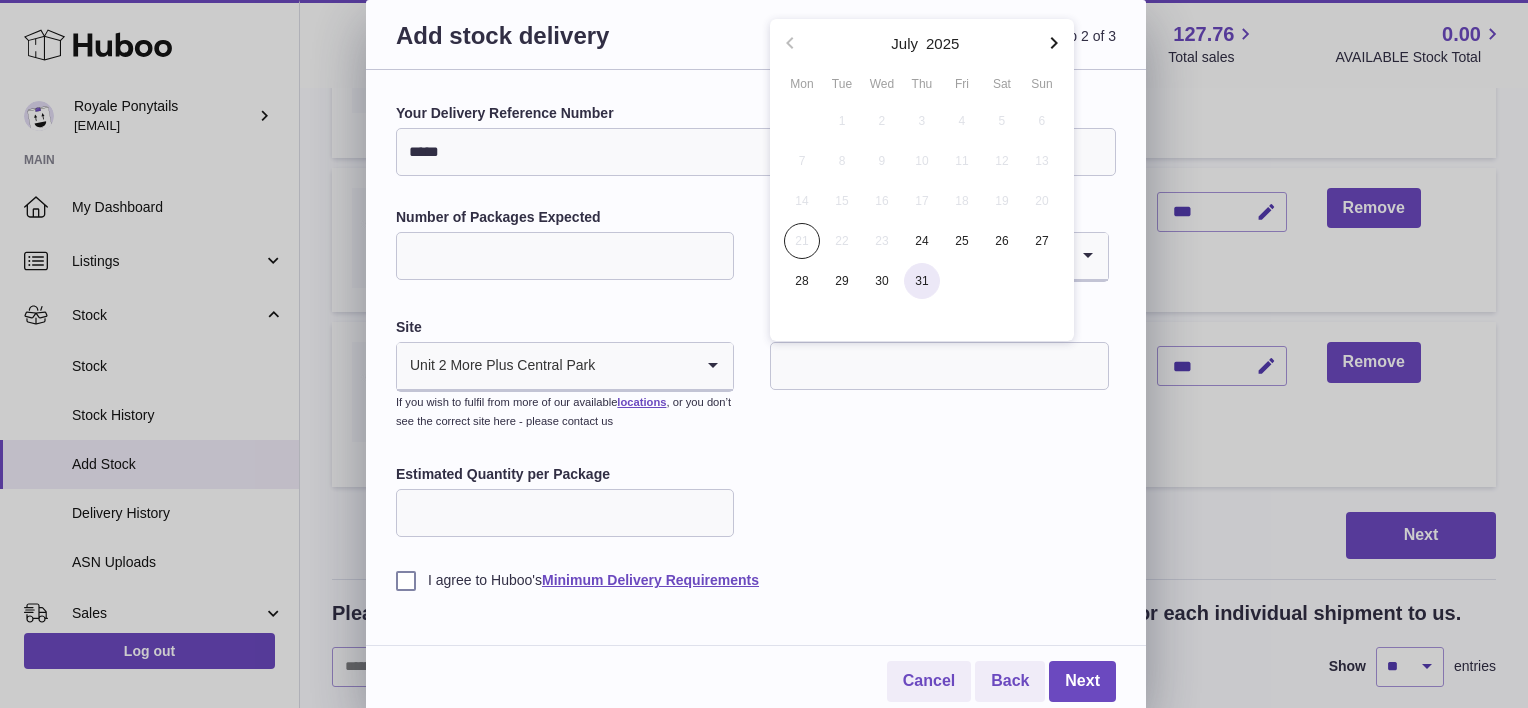 drag, startPoint x: 859, startPoint y: 360, endPoint x: 914, endPoint y: 285, distance: 93.00538 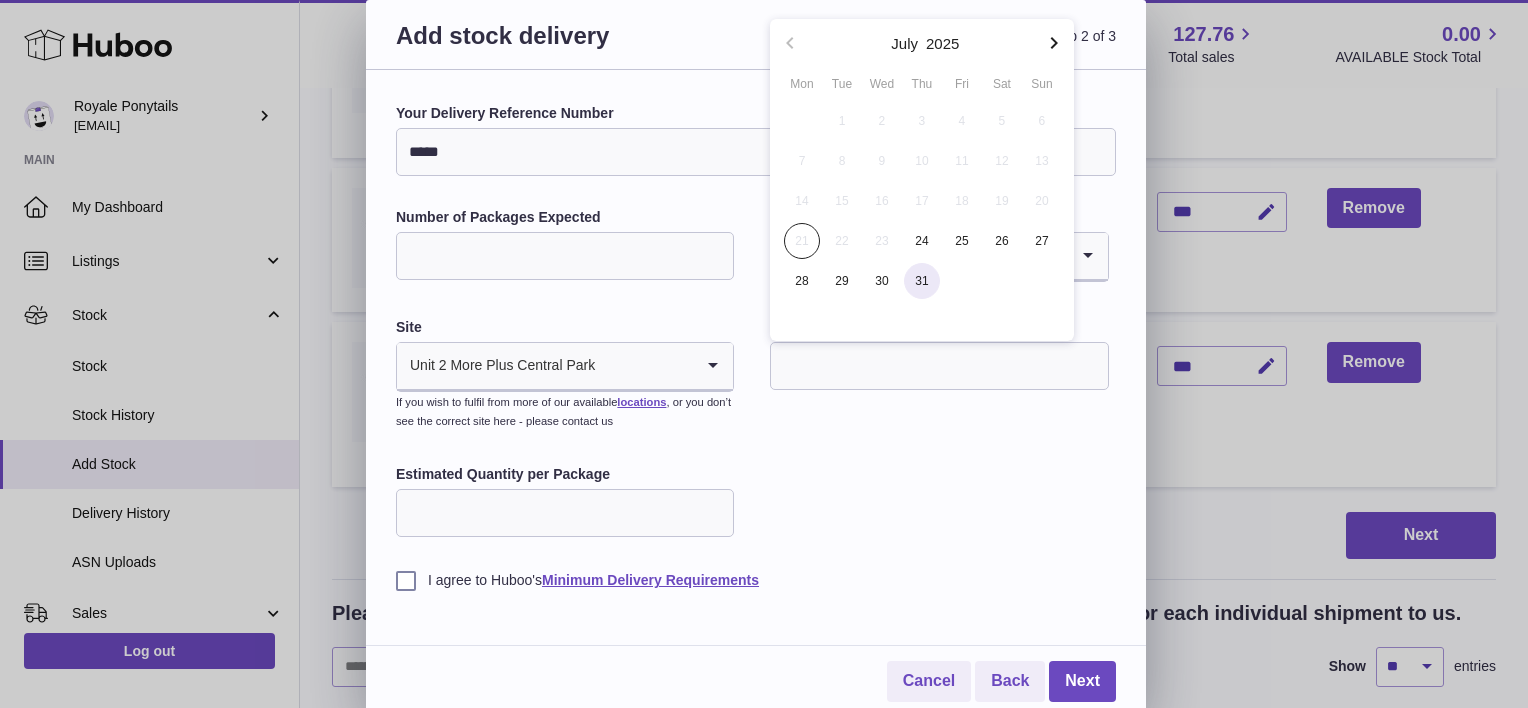 click on "Huboo
Royale Ponytails
qphill92@gmail.com     Main     My Dashboard       Listings     Not with Huboo Listings with Huboo Bundles   Stock     Stock Stock History Add Stock Delivery History ASN Uploads   Sales     Sales Add Manual Order   Orders     Orders Add Manual Order   Usage       Invoicing and Payments     Billing History Storage History Direct Debits Account Balance   Cases       Channels       Settings       Returns       Log out   Menu   Huboo     14105   Huboo Ref    GBP   Currency   127.76     Total sales   0.00     AVAILABLE Stock Total   Currency   GBP   Total sales   127.76   AVAILABLE Stock Total   0.00   Create stock delivery - upload to Huboo the delivery details and expected incoming stock
CSV Upload
Items in Delivery       Search
Show
** ** ** ***
entries
Huboo no       Title       Quantity
Action" at bounding box center (764, 1080) 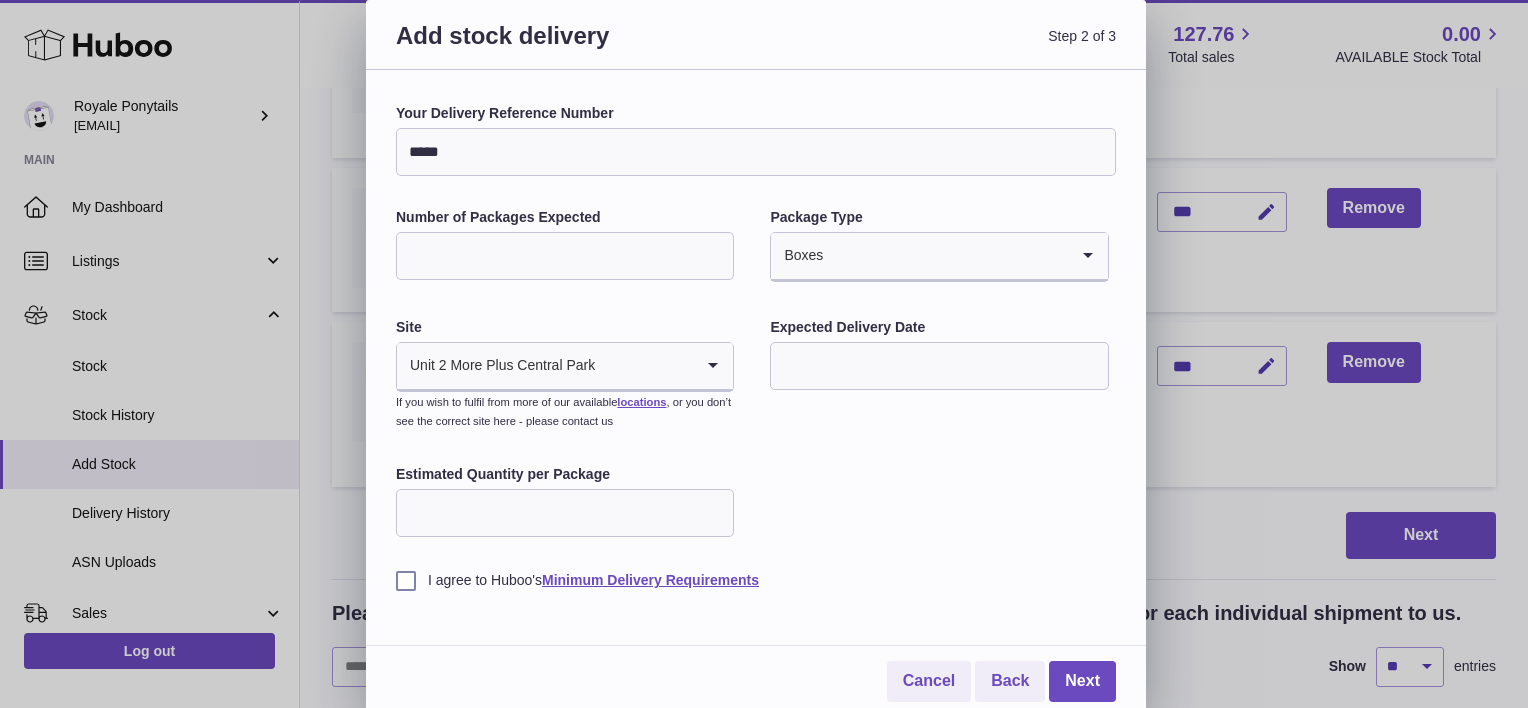 click at bounding box center (939, 366) 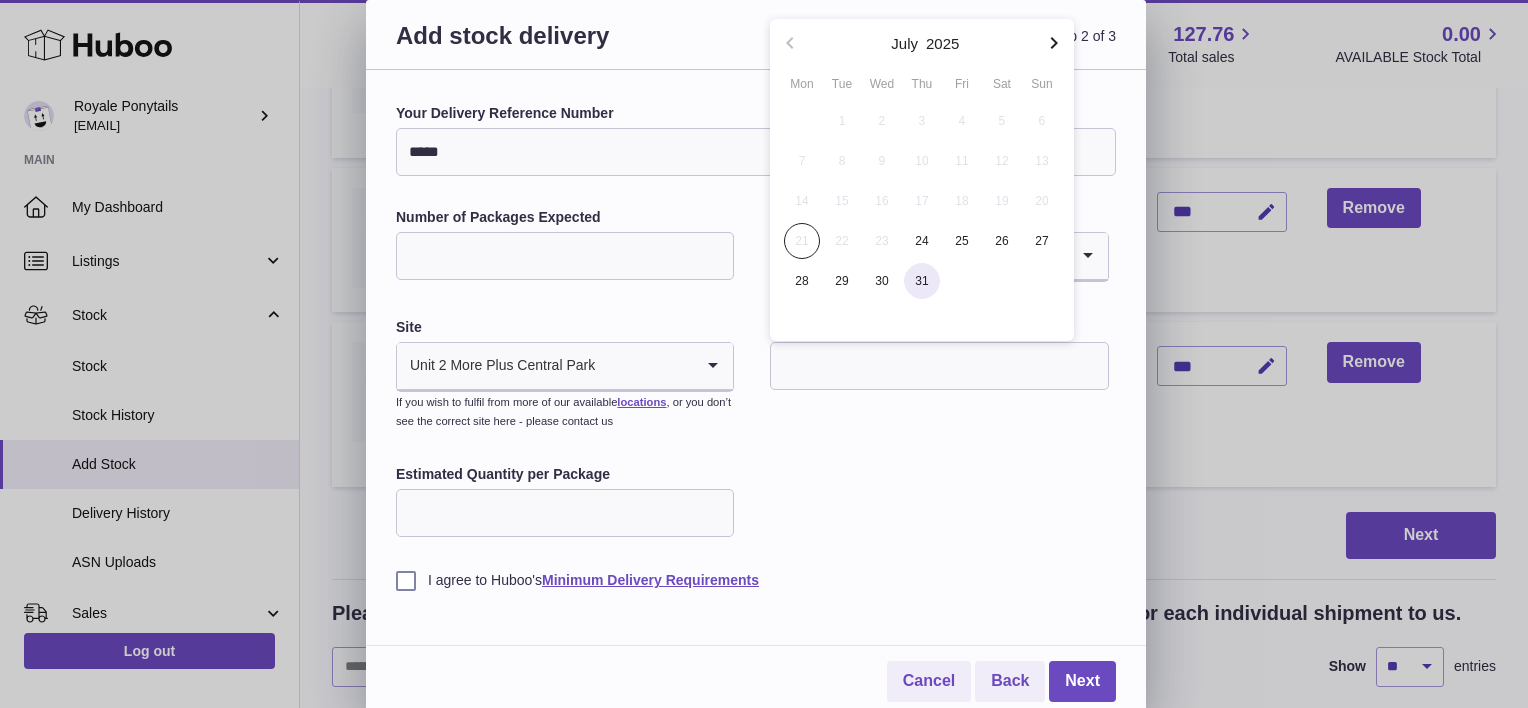 click on "31" at bounding box center [922, 281] 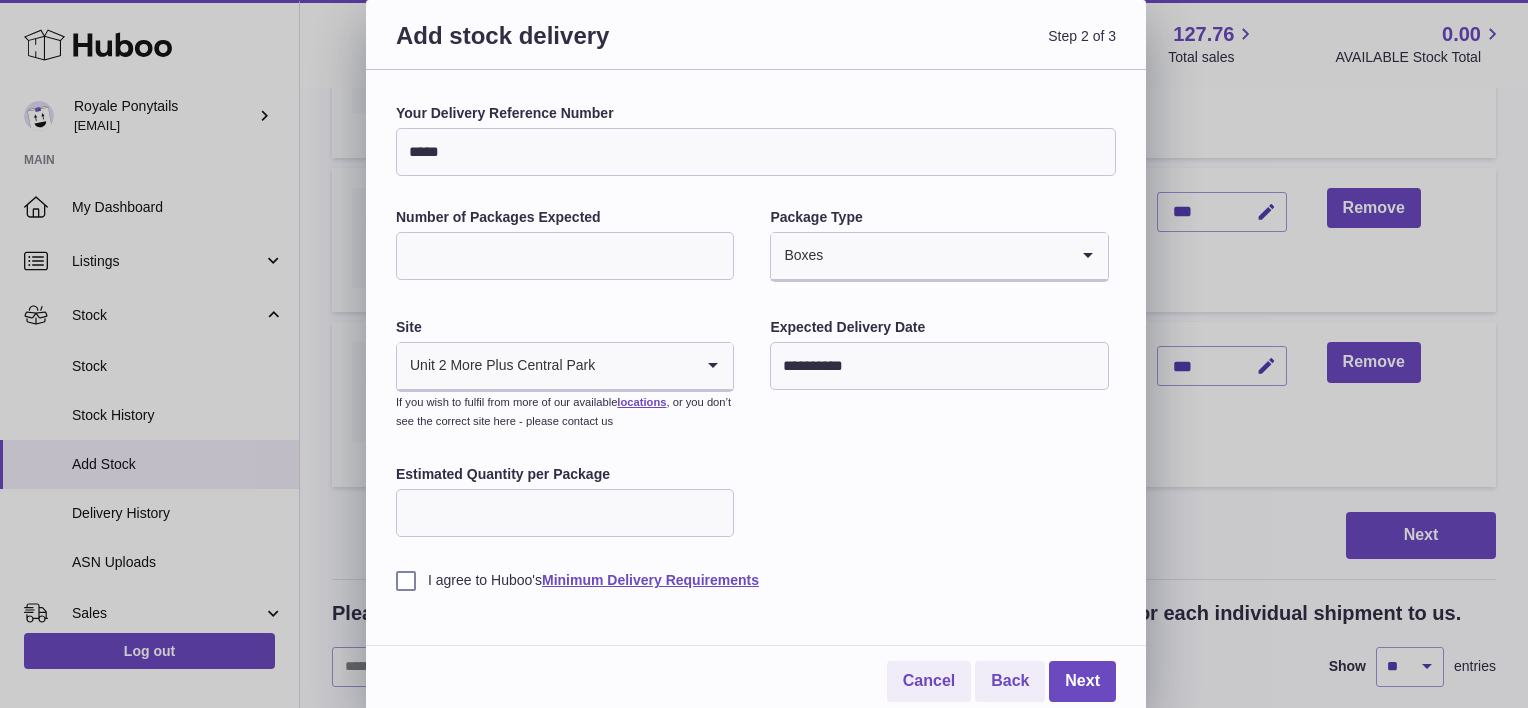 scroll, scrollTop: 4, scrollLeft: 0, axis: vertical 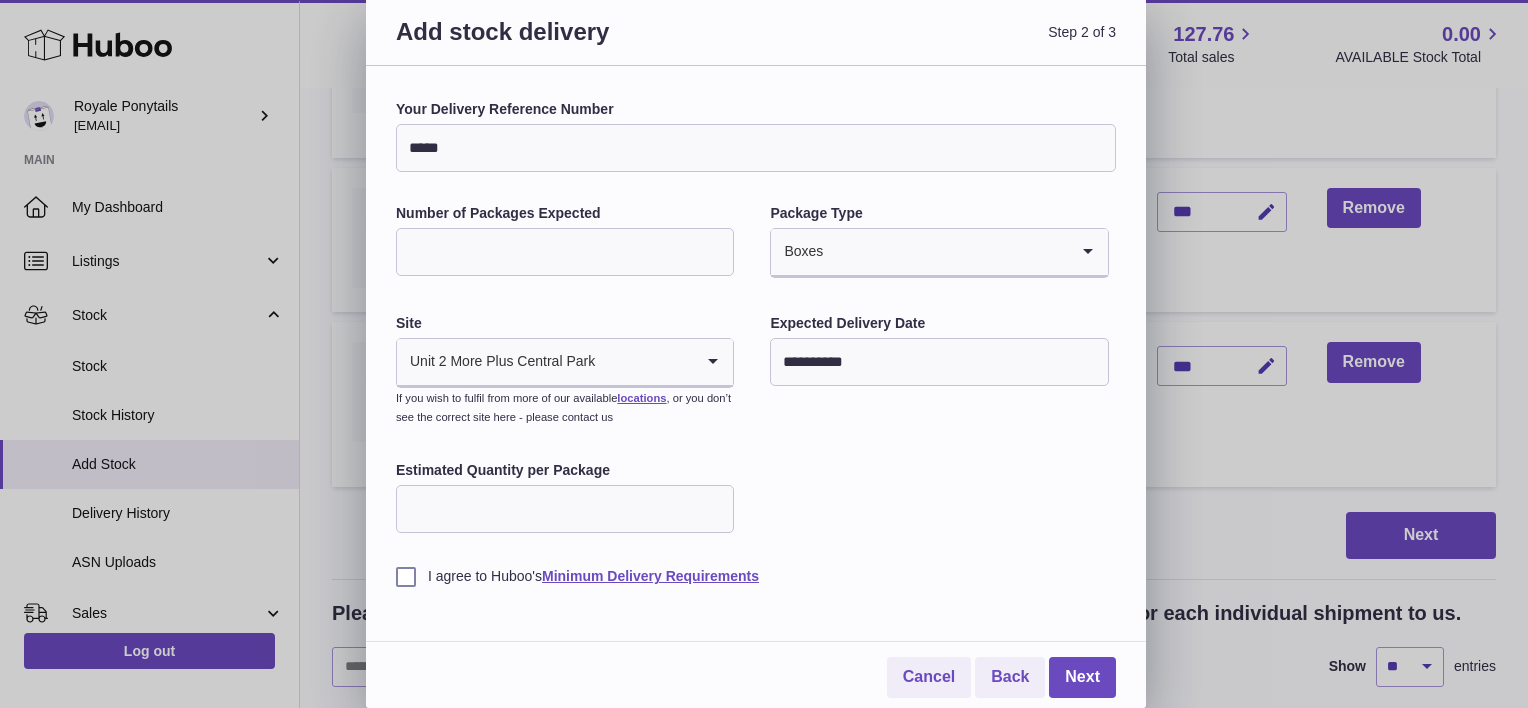click on "Estimated Quantity per Package" at bounding box center (565, 509) 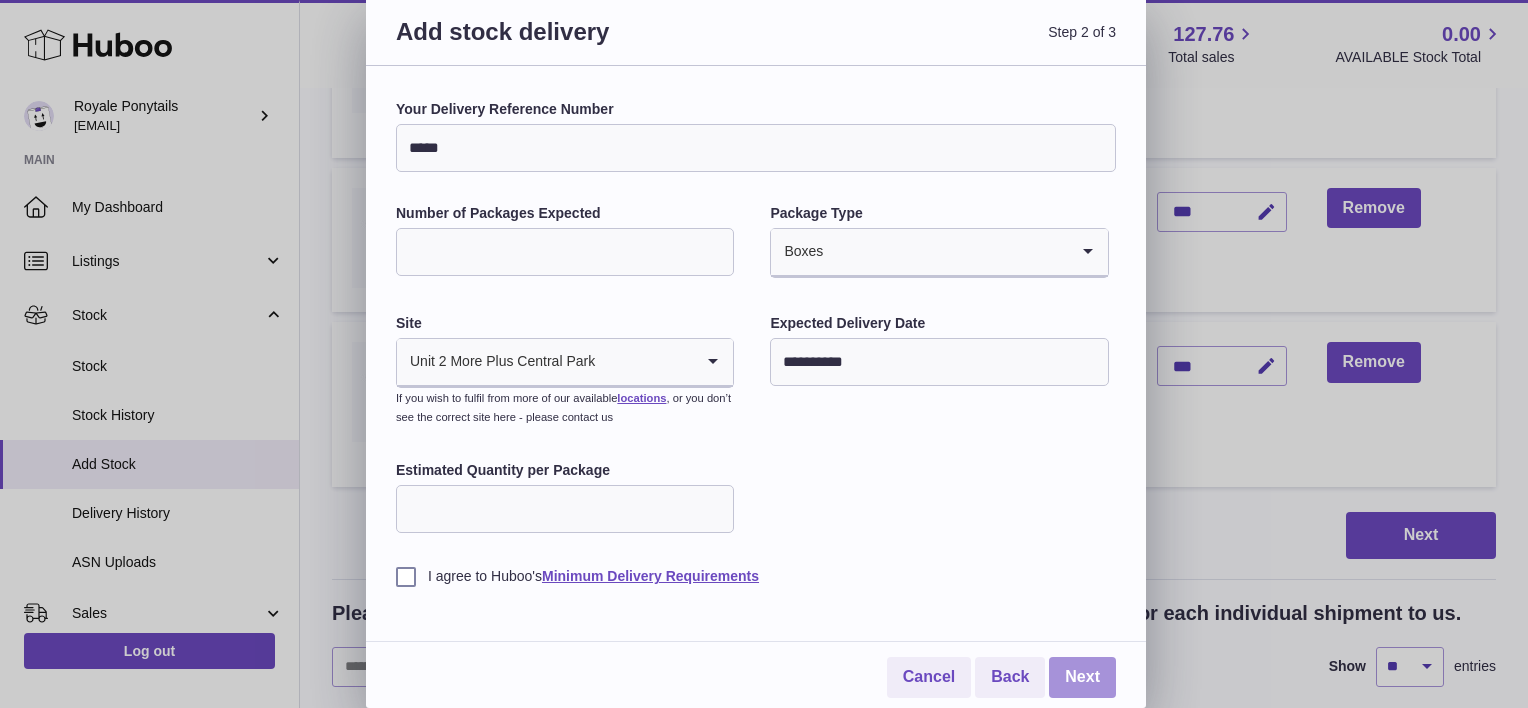 click on "Next" at bounding box center [1082, 677] 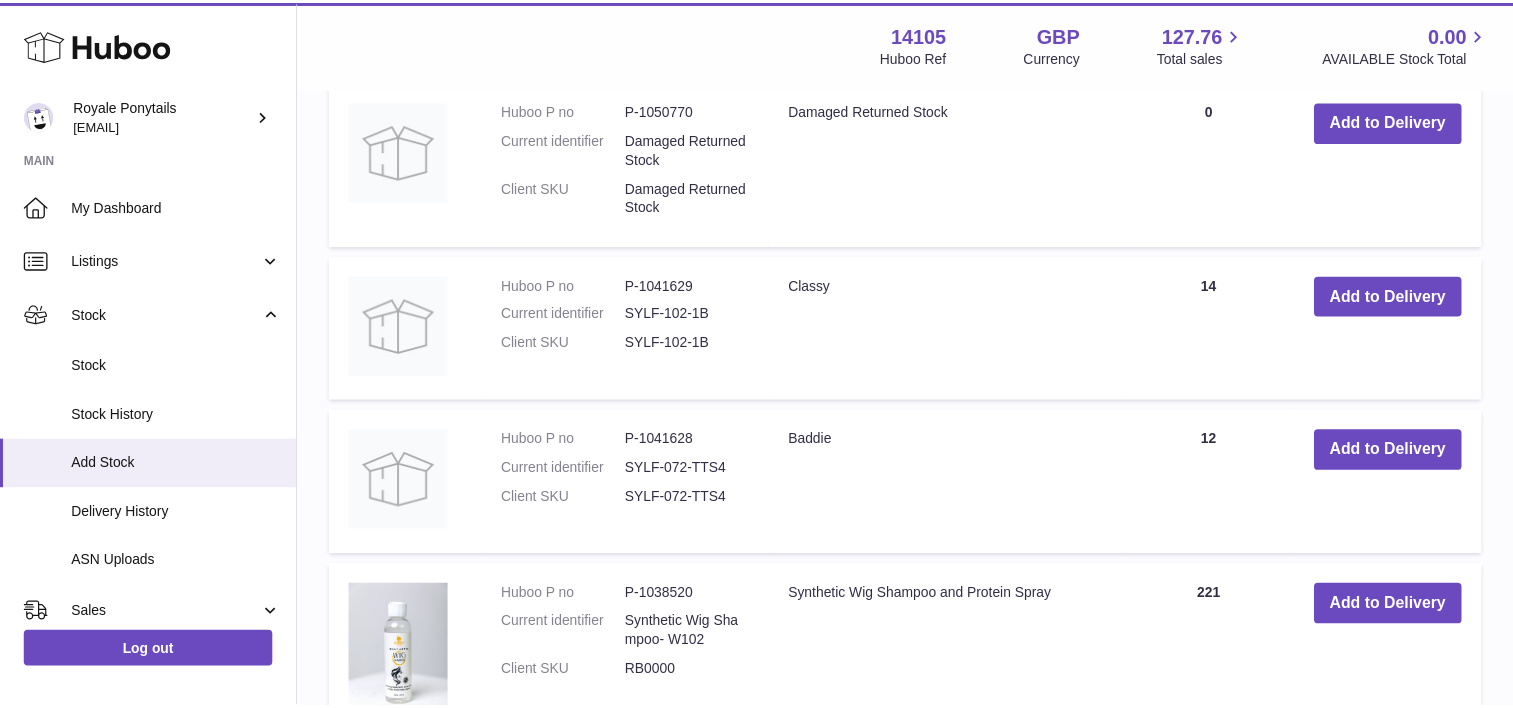 scroll, scrollTop: 496, scrollLeft: 0, axis: vertical 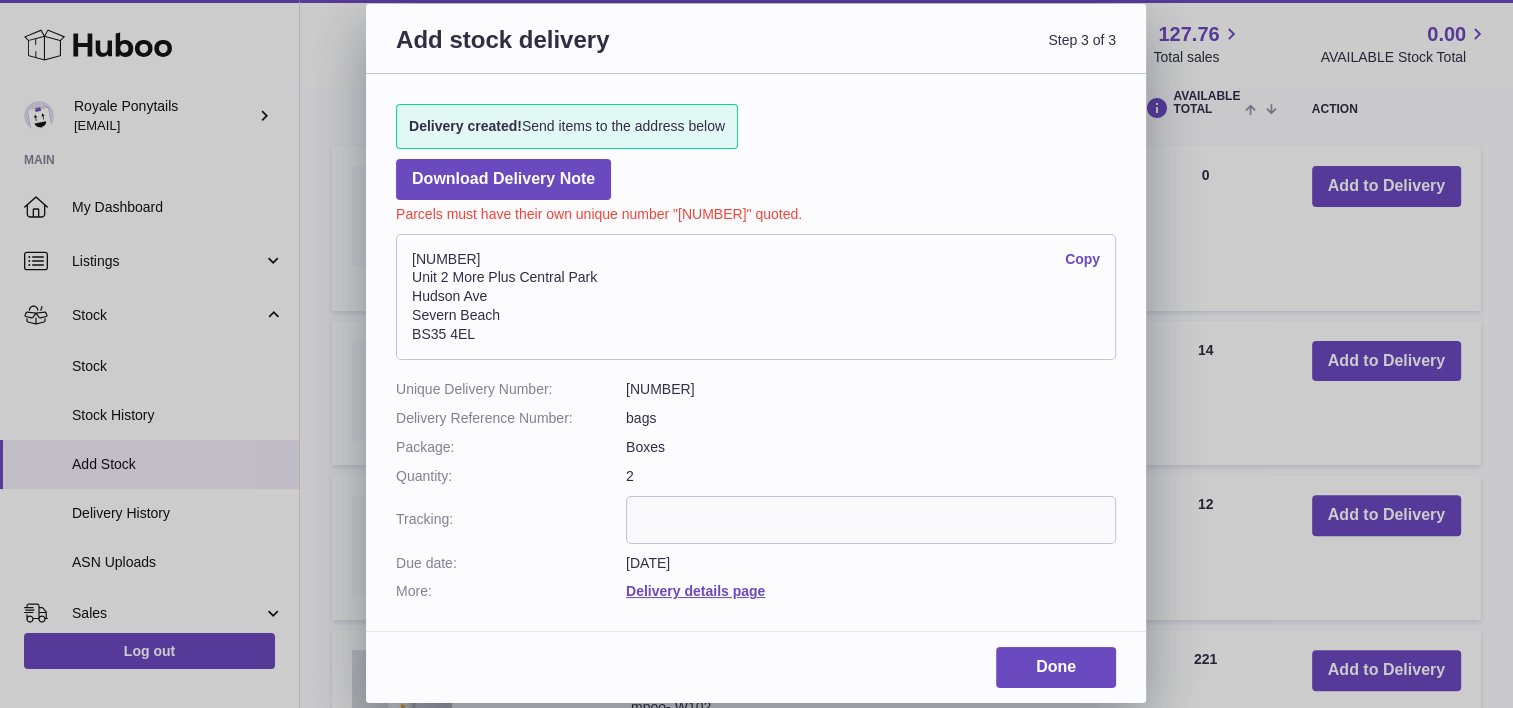 drag, startPoint x: 417, startPoint y: 252, endPoint x: 563, endPoint y: 336, distance: 168.4399 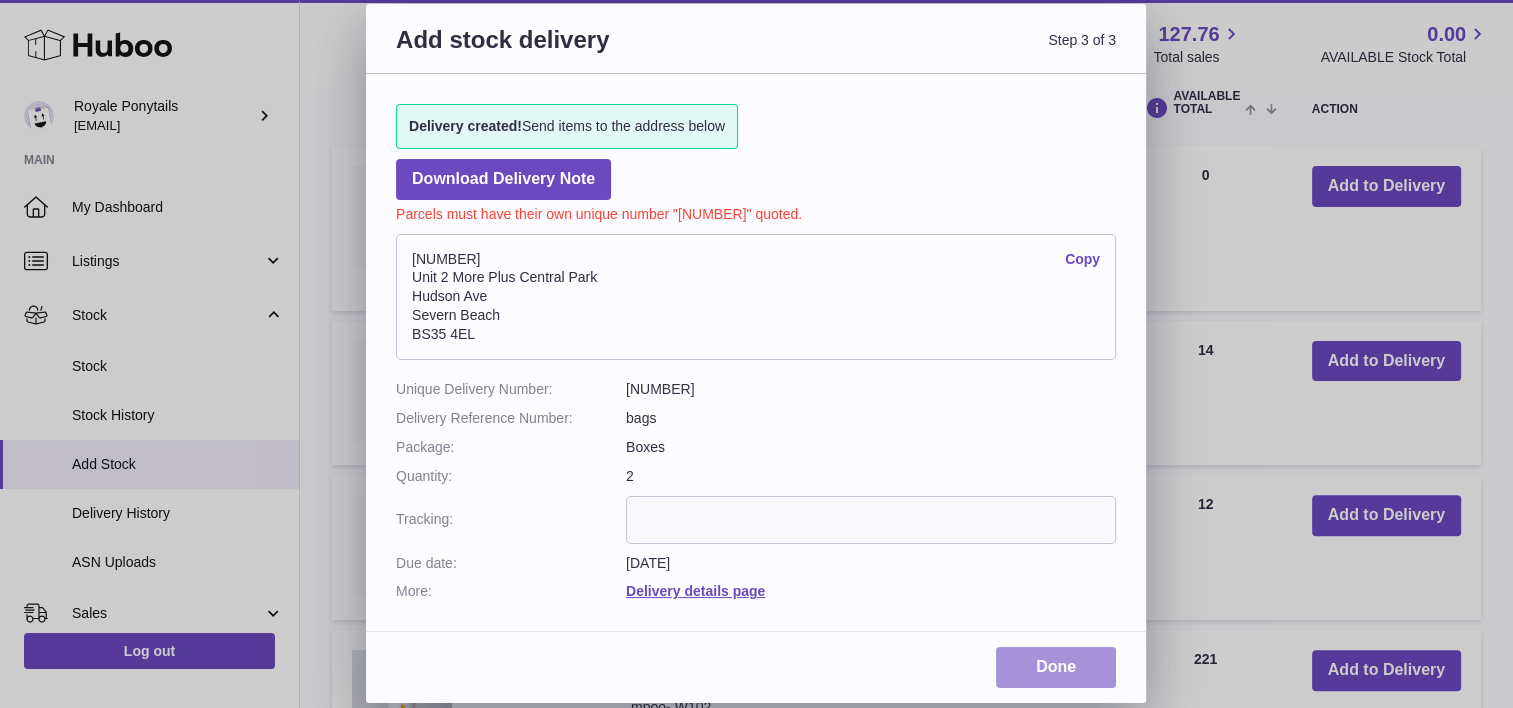 click on "Done" at bounding box center (1056, 667) 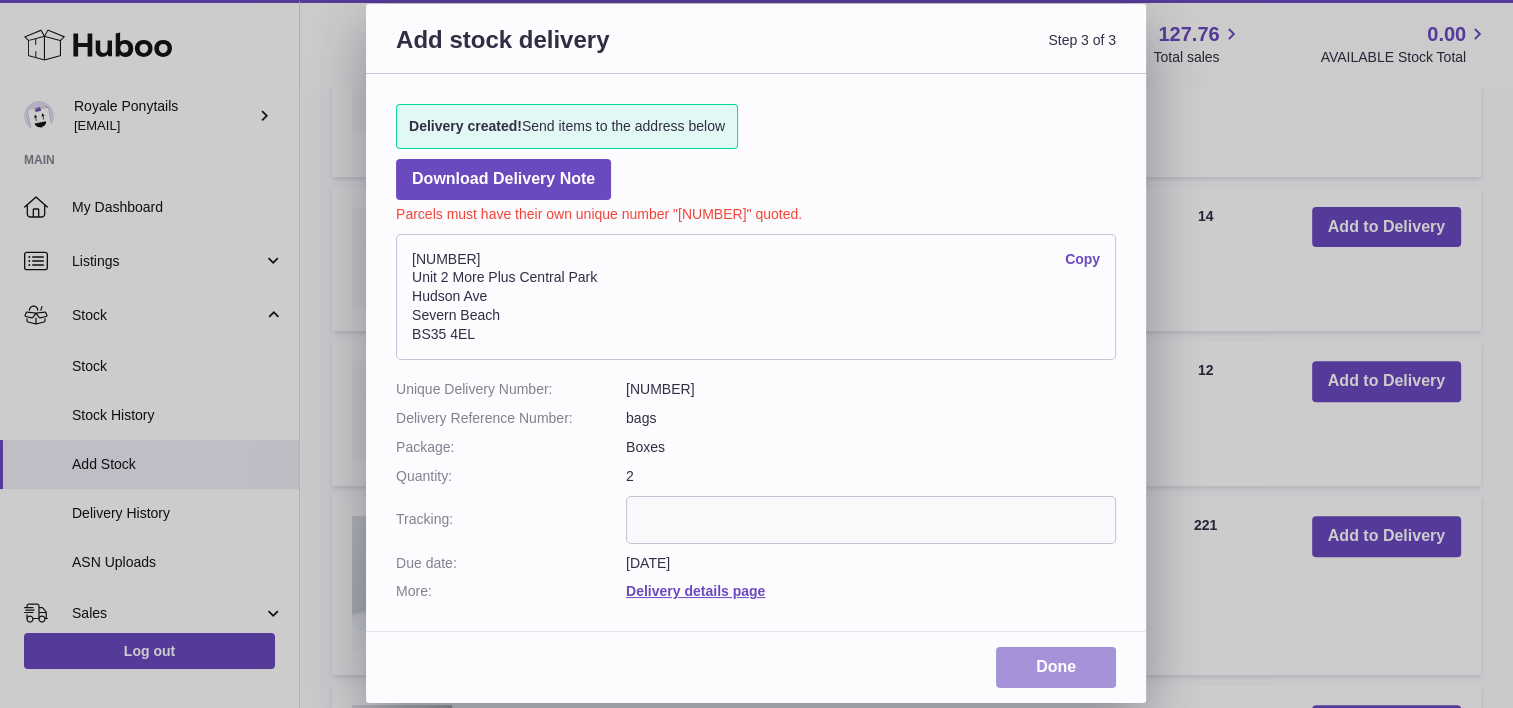 scroll, scrollTop: 677, scrollLeft: 0, axis: vertical 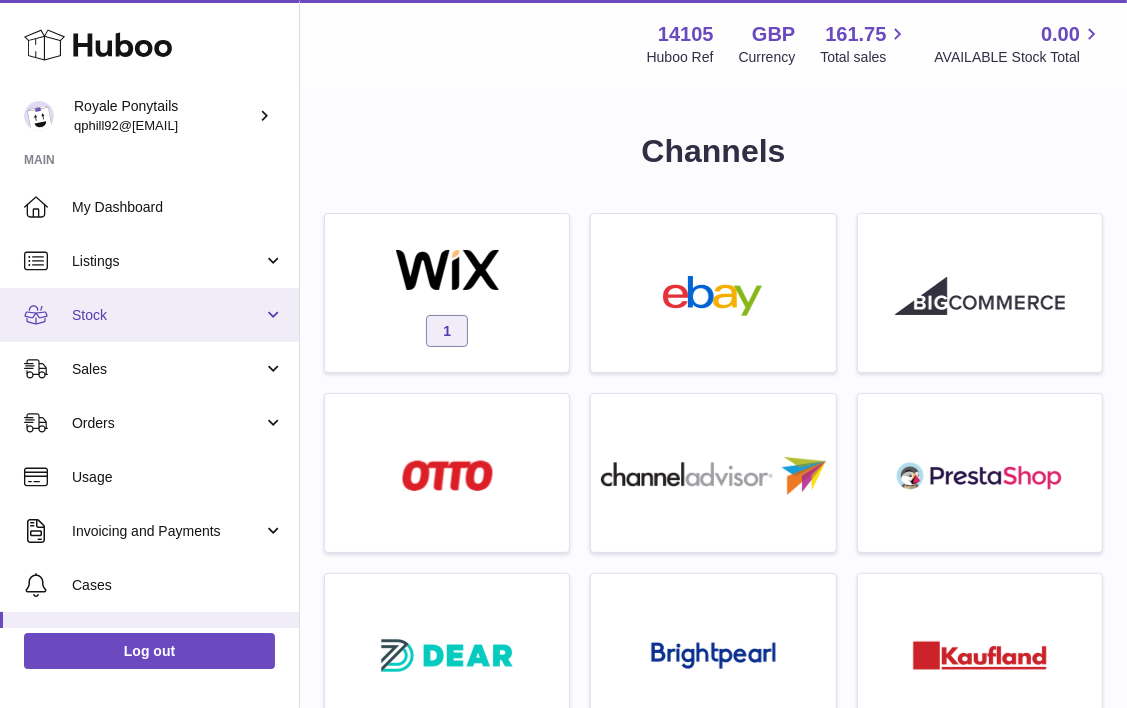 click on "Stock" at bounding box center [167, 315] 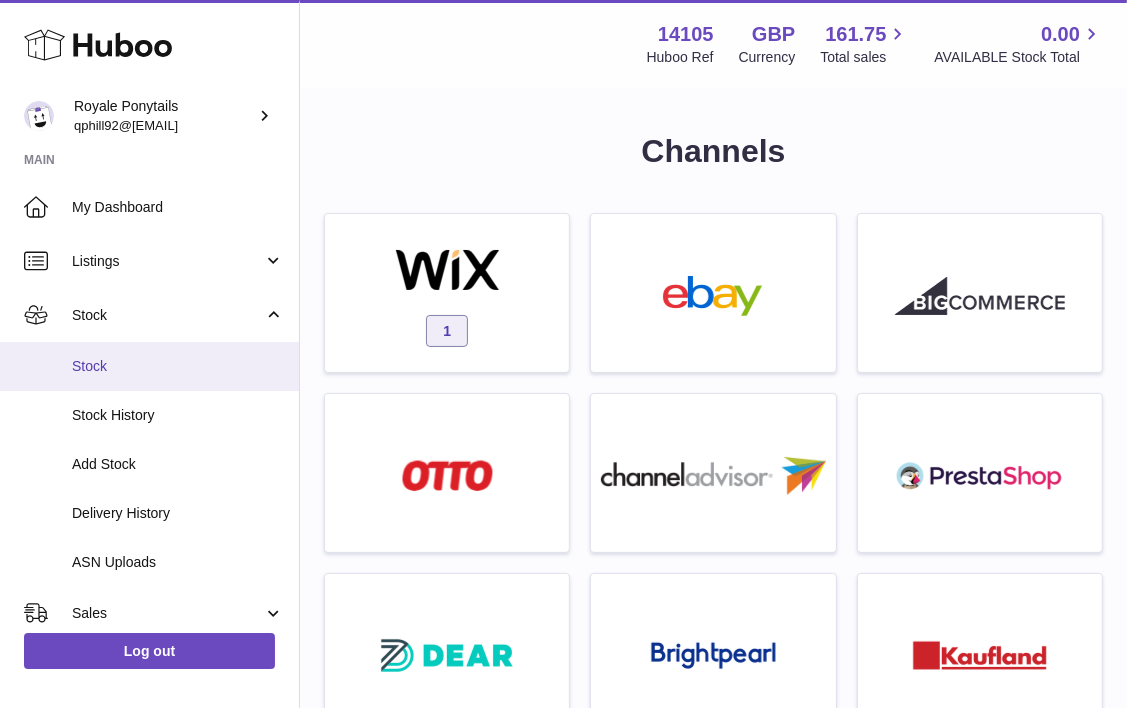 click on "Stock" at bounding box center [178, 366] 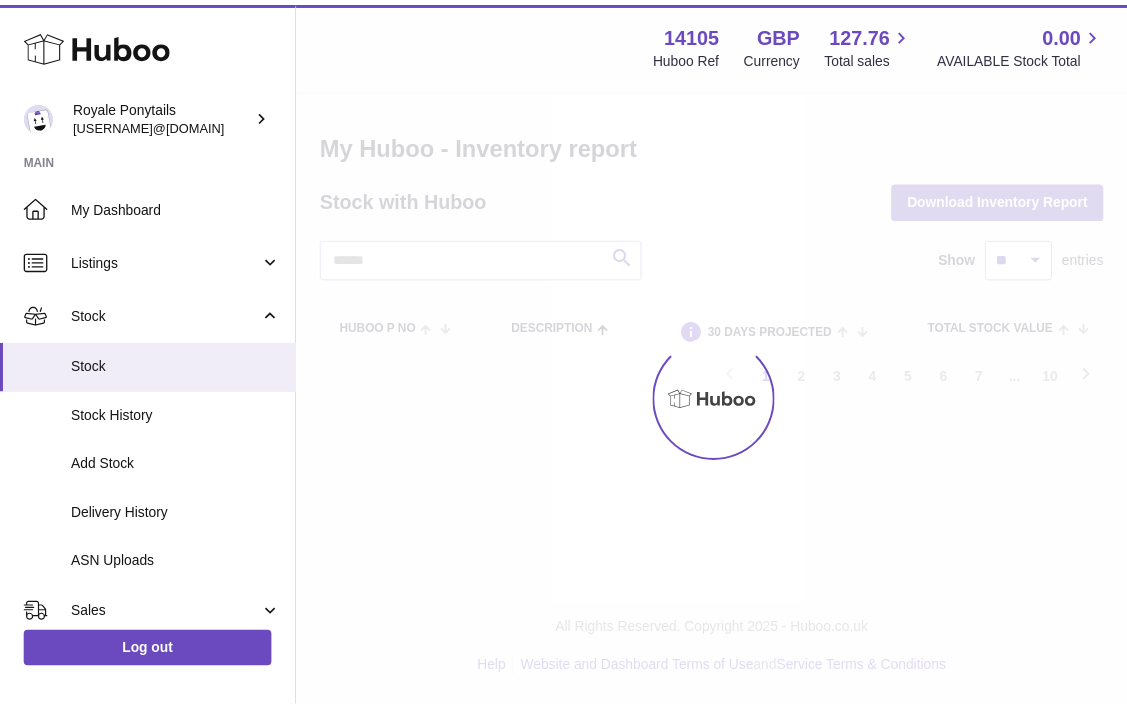 scroll, scrollTop: 0, scrollLeft: 0, axis: both 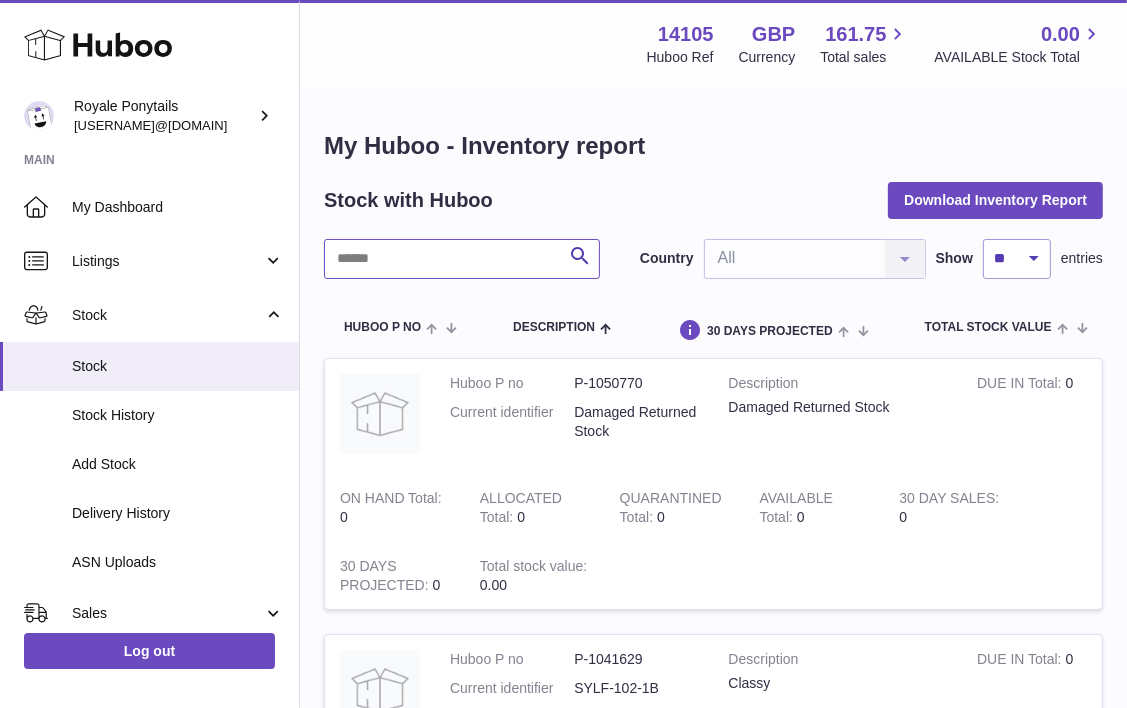 click at bounding box center [462, 259] 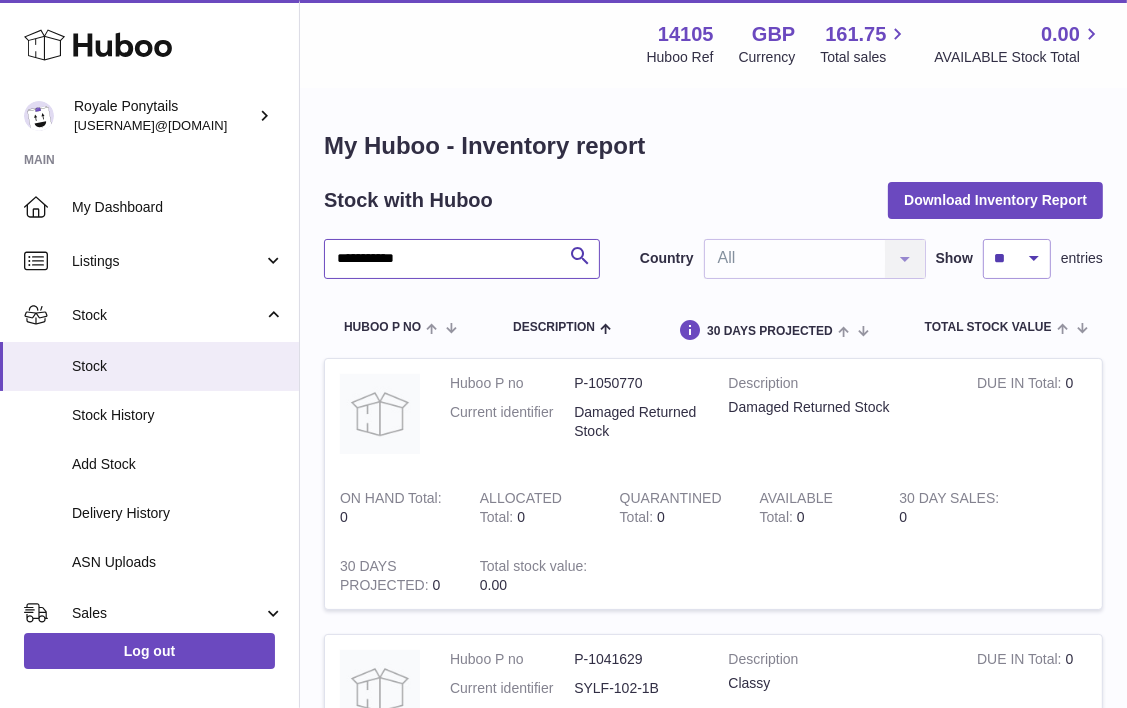 type on "**********" 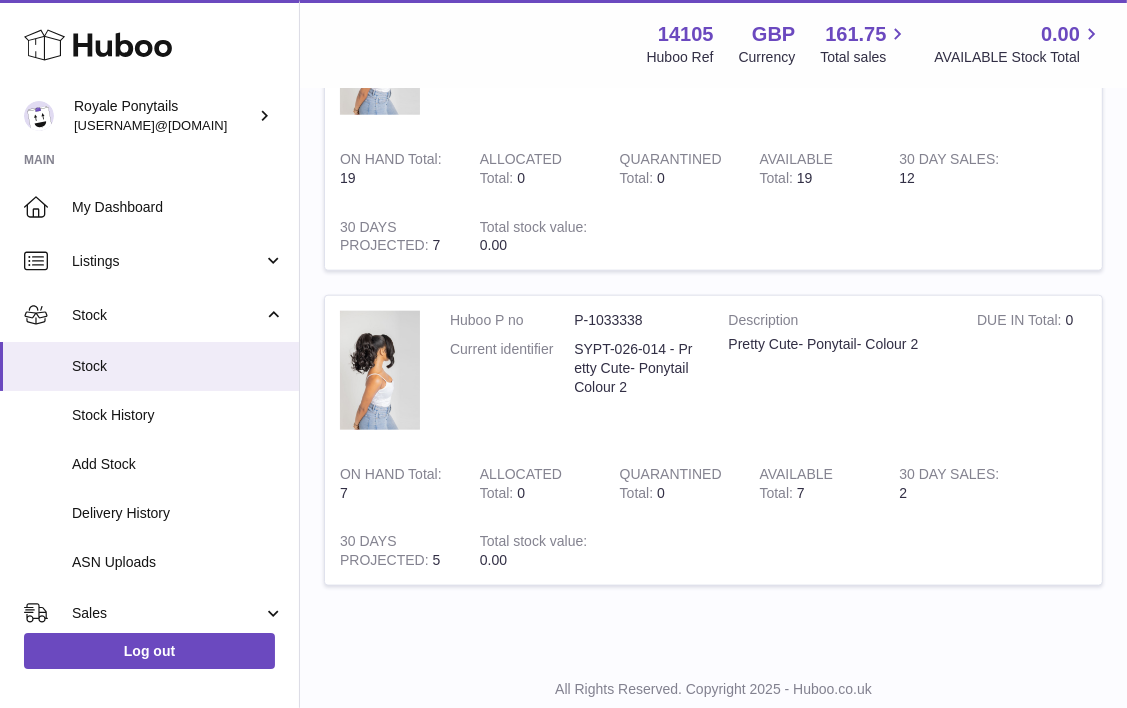 scroll, scrollTop: 1602, scrollLeft: 0, axis: vertical 